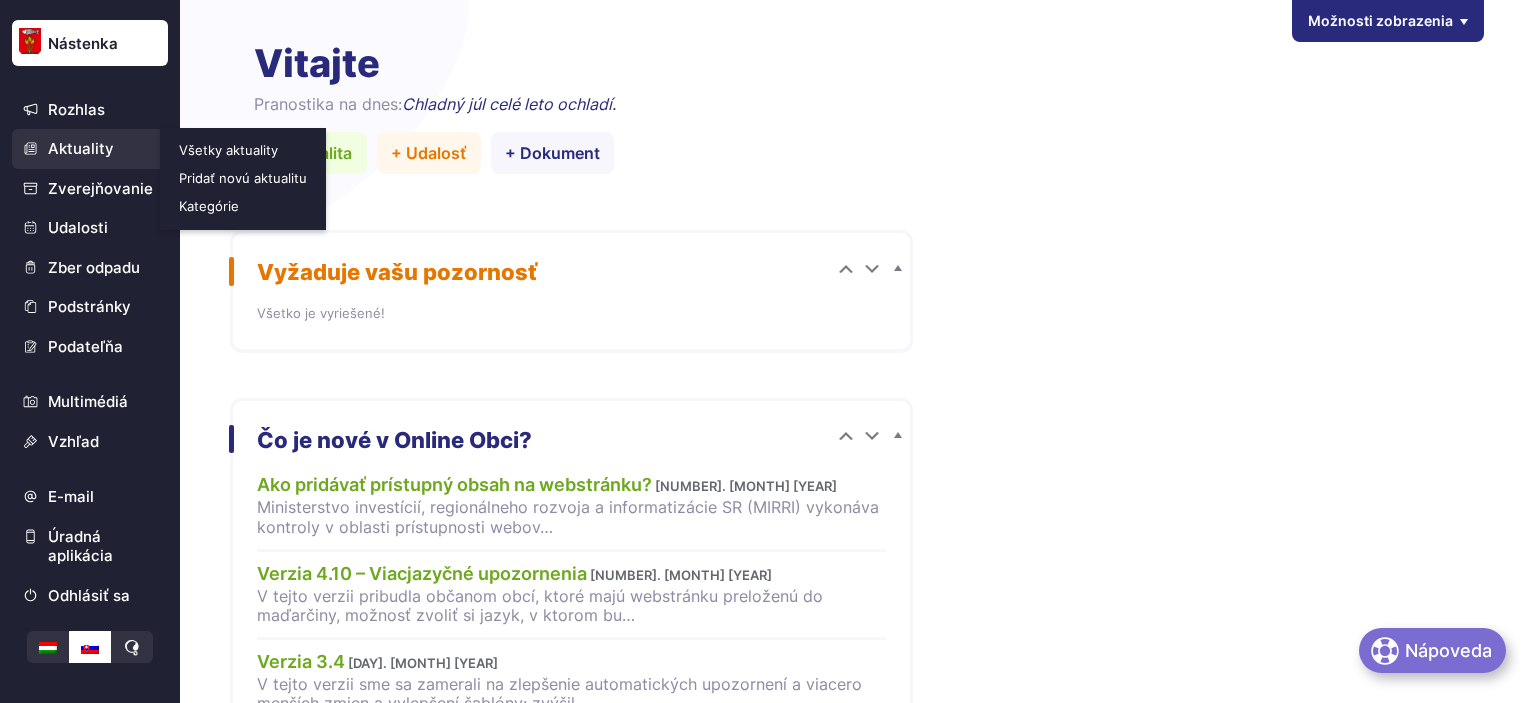 scroll, scrollTop: 0, scrollLeft: 0, axis: both 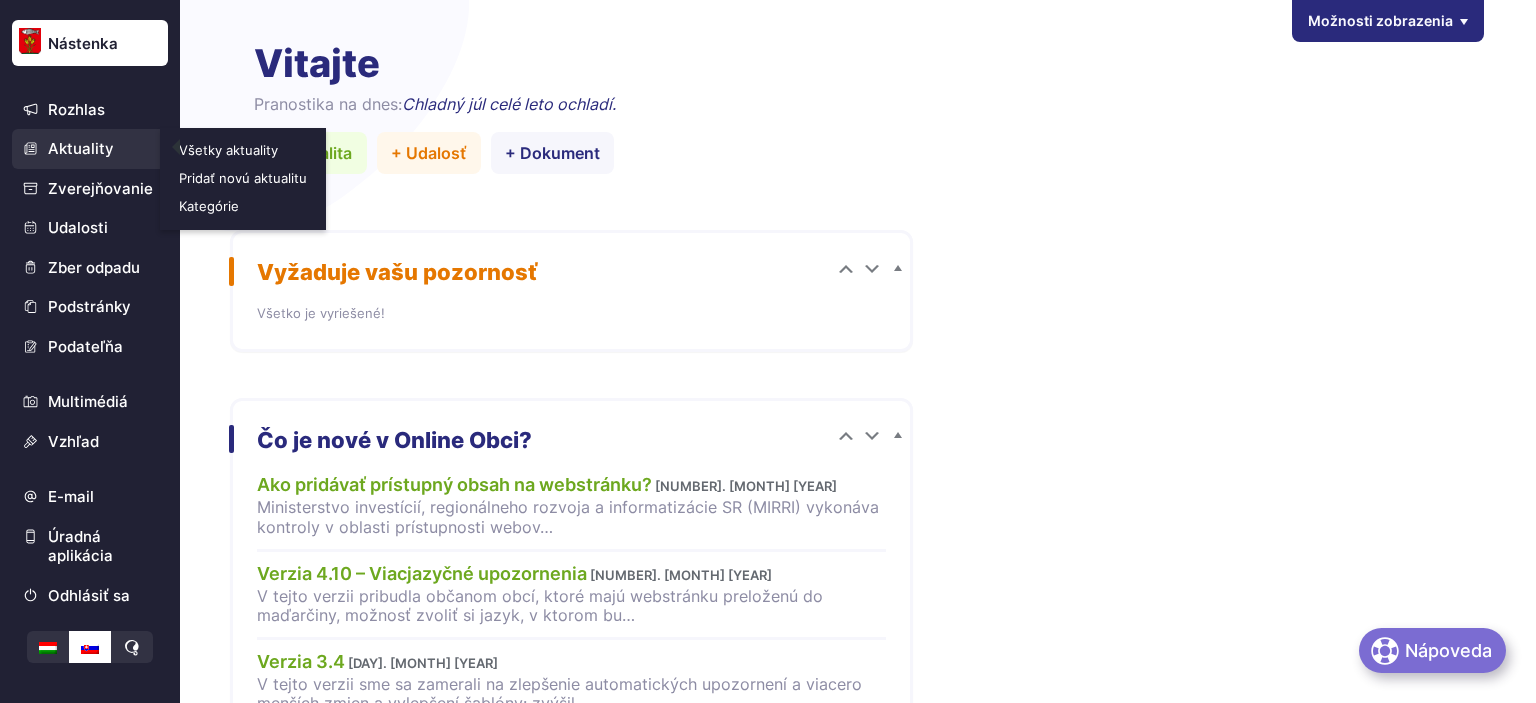 click on "Aktuality" at bounding box center [90, 149] 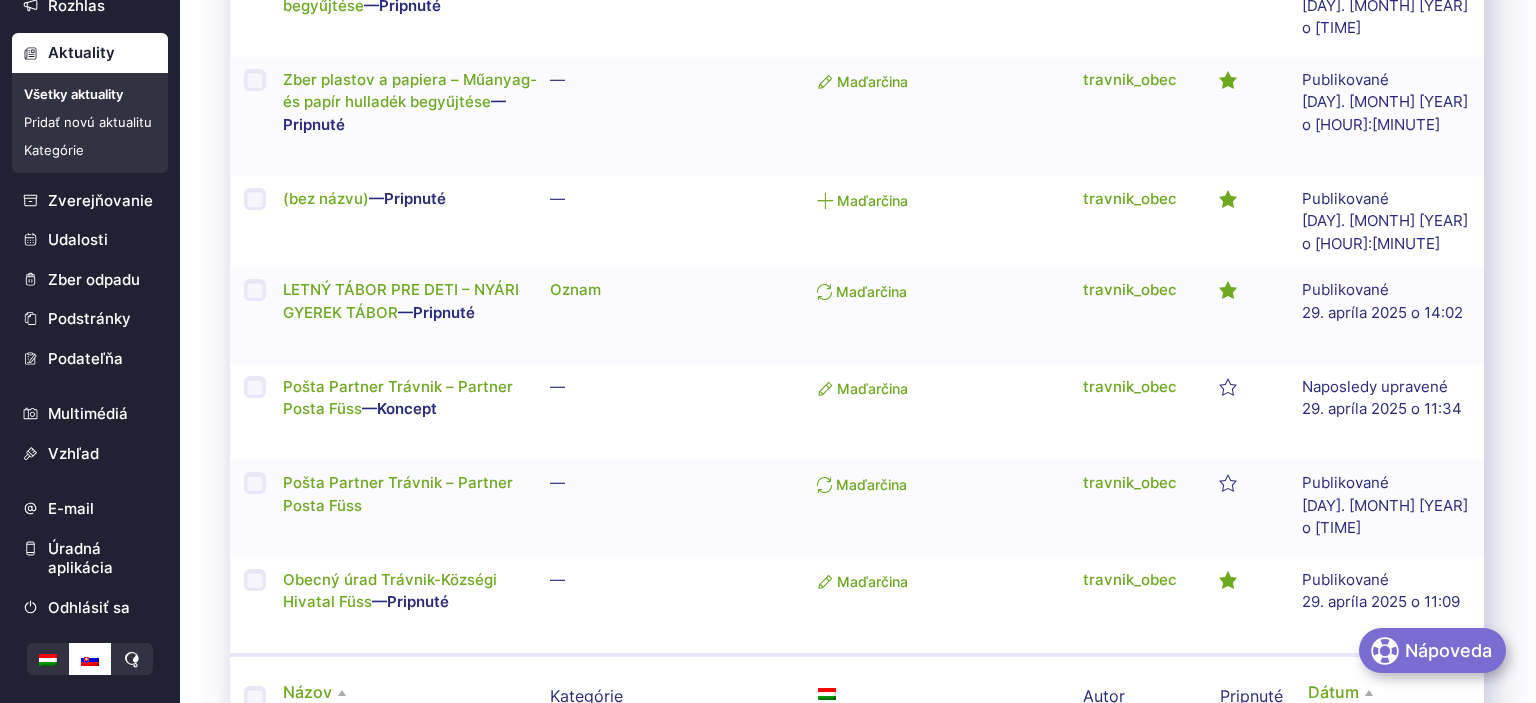 scroll, scrollTop: 2191, scrollLeft: 0, axis: vertical 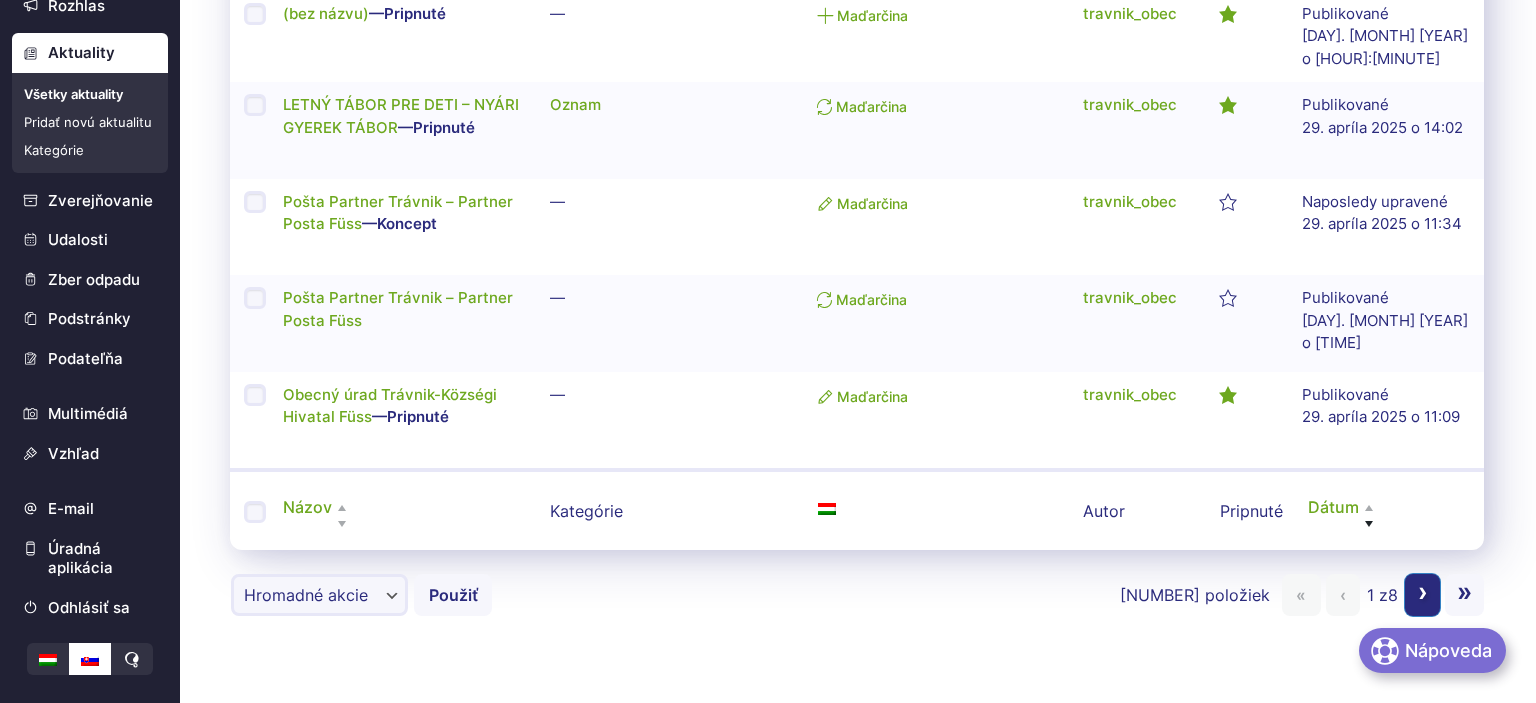click on "›" at bounding box center [1423, 591] 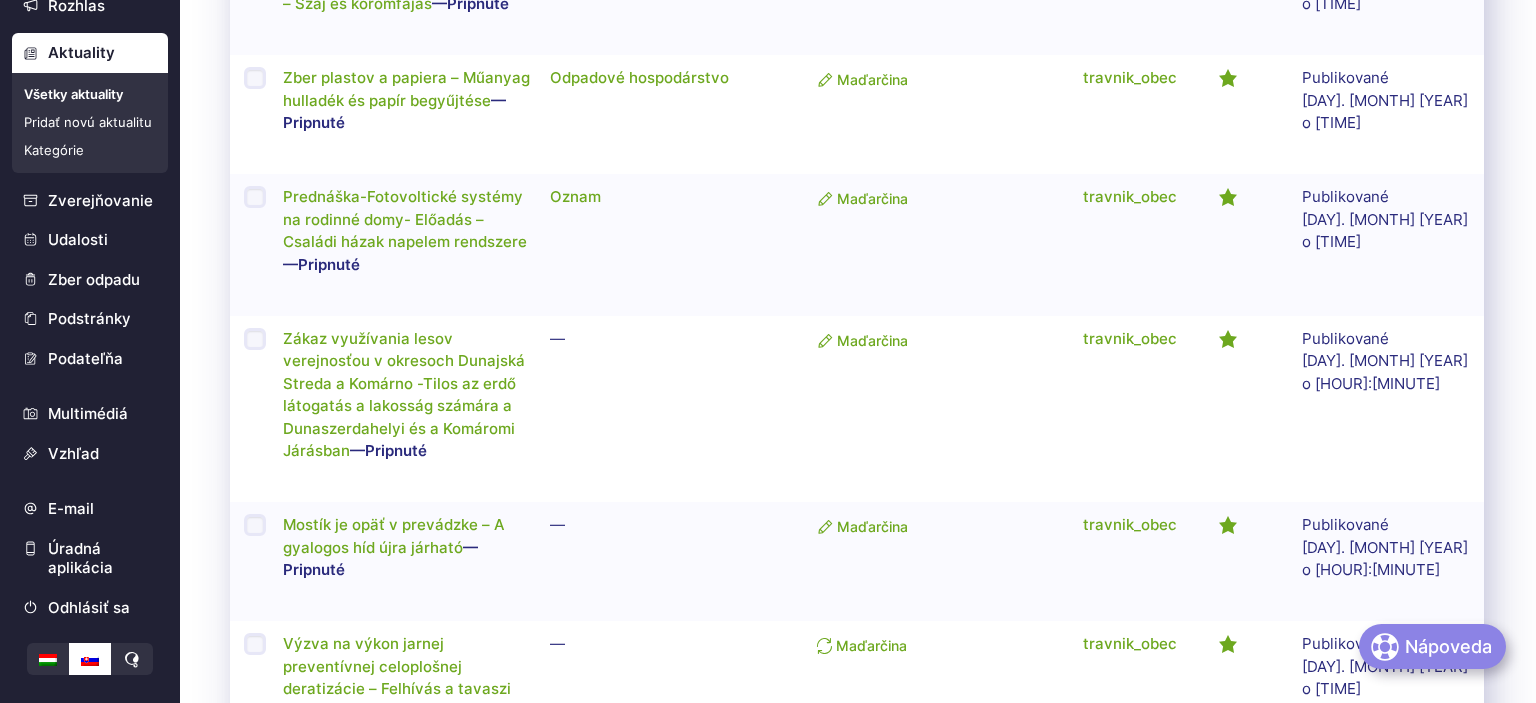 scroll, scrollTop: 2505, scrollLeft: 0, axis: vertical 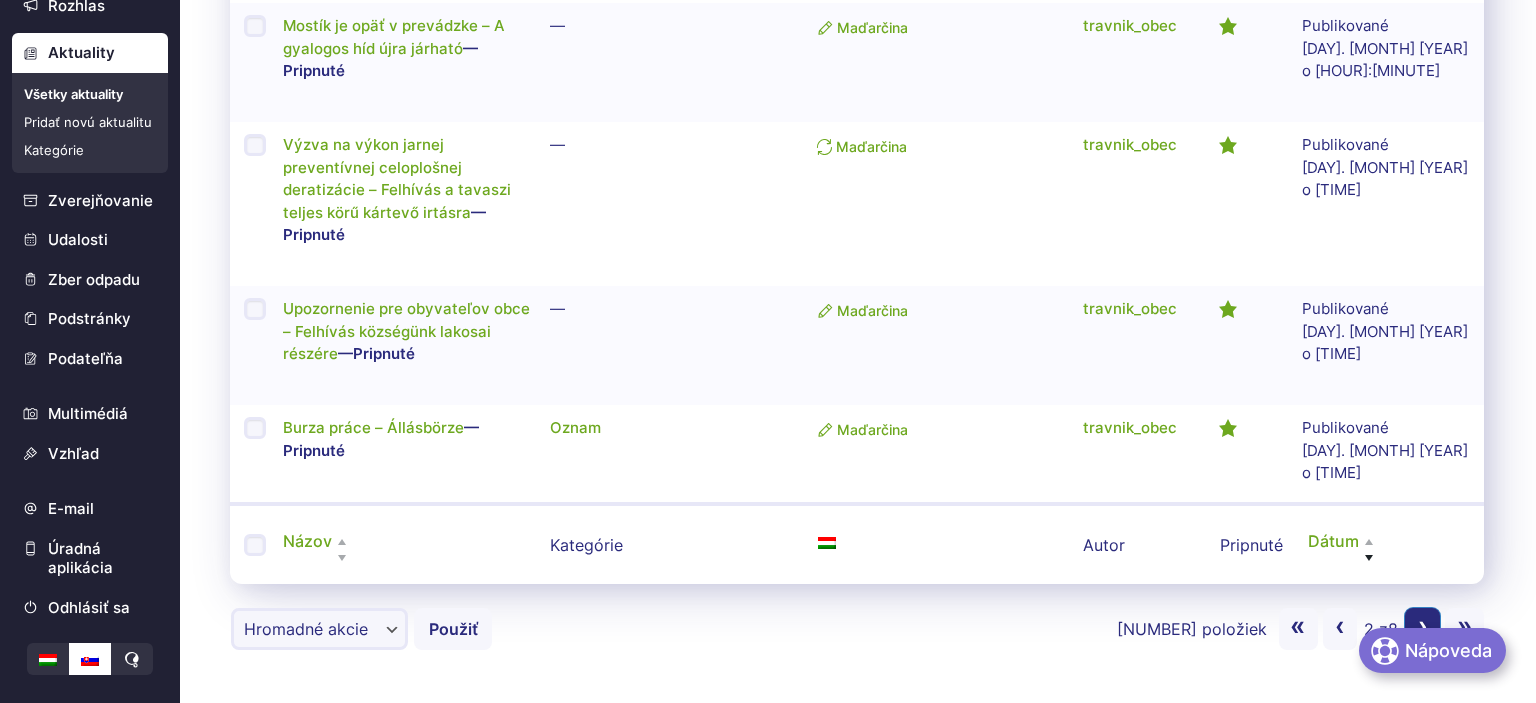 click on "Nasledujúca strana ›" at bounding box center [1422, 629] 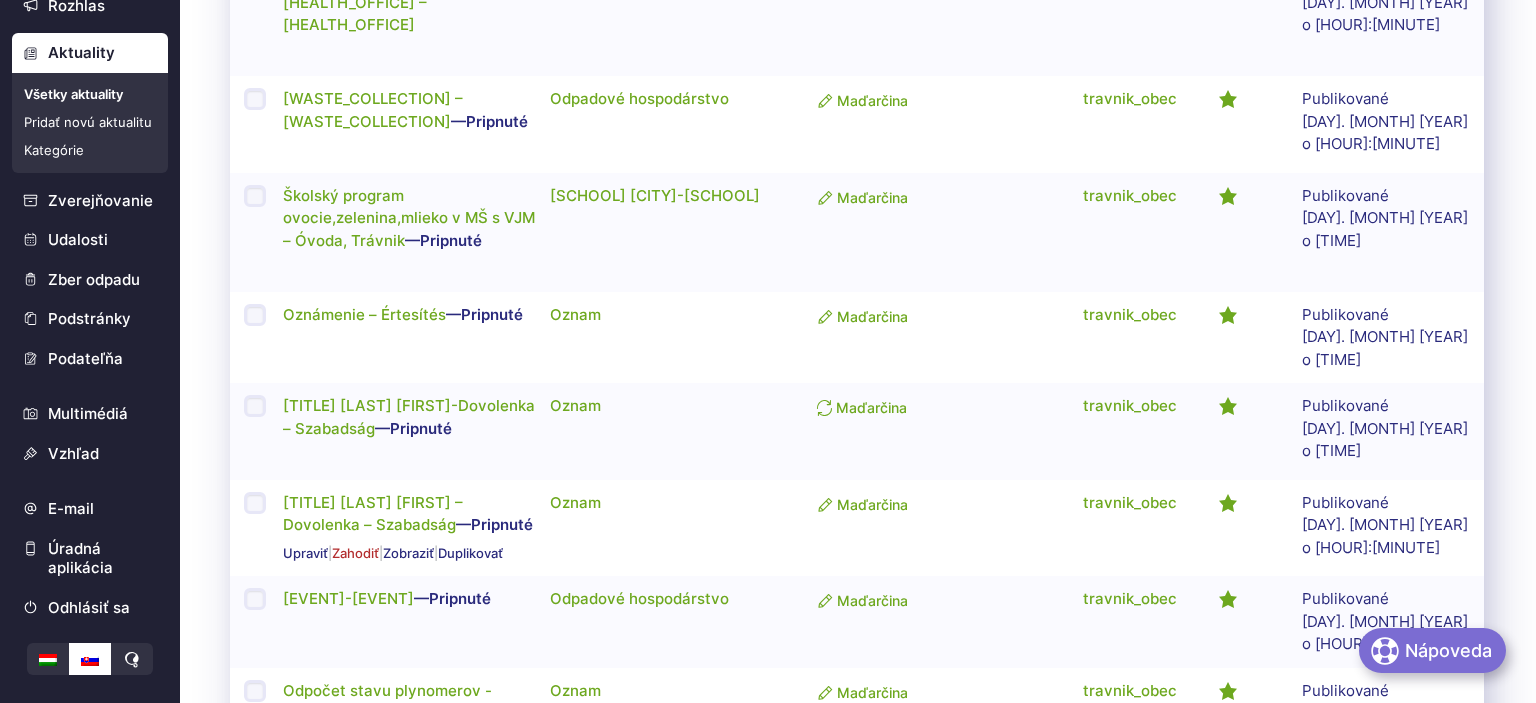 scroll, scrollTop: 2208, scrollLeft: 0, axis: vertical 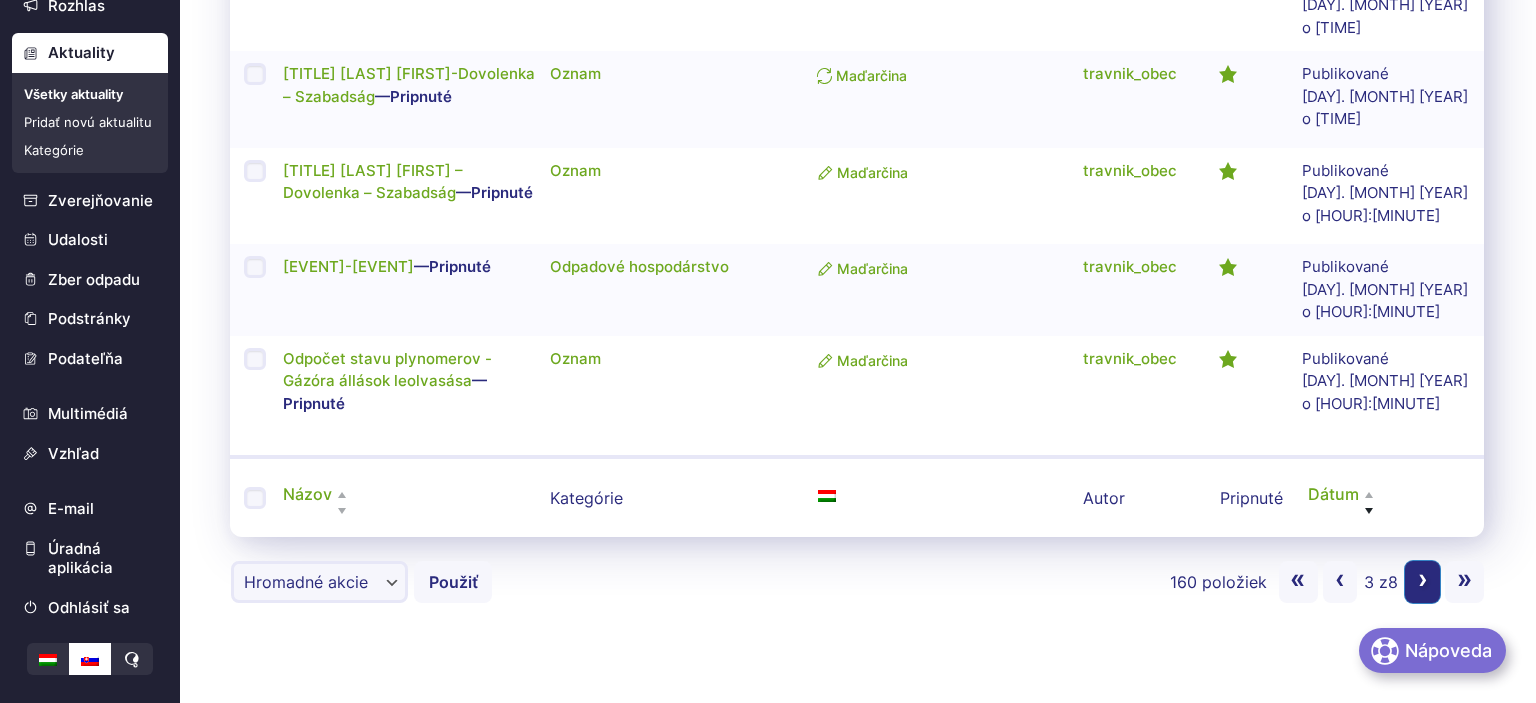 click on "›" at bounding box center (1423, 578) 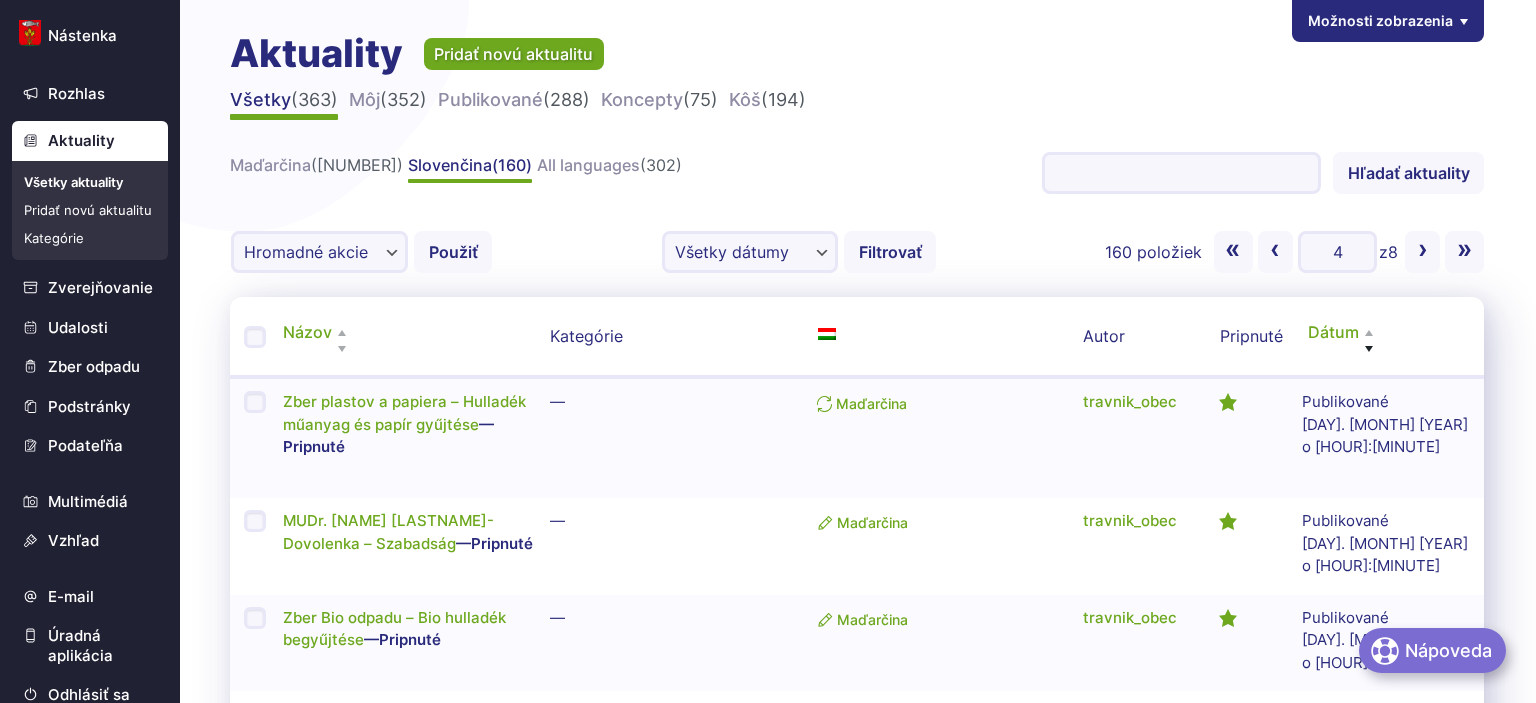 scroll, scrollTop: 0, scrollLeft: 0, axis: both 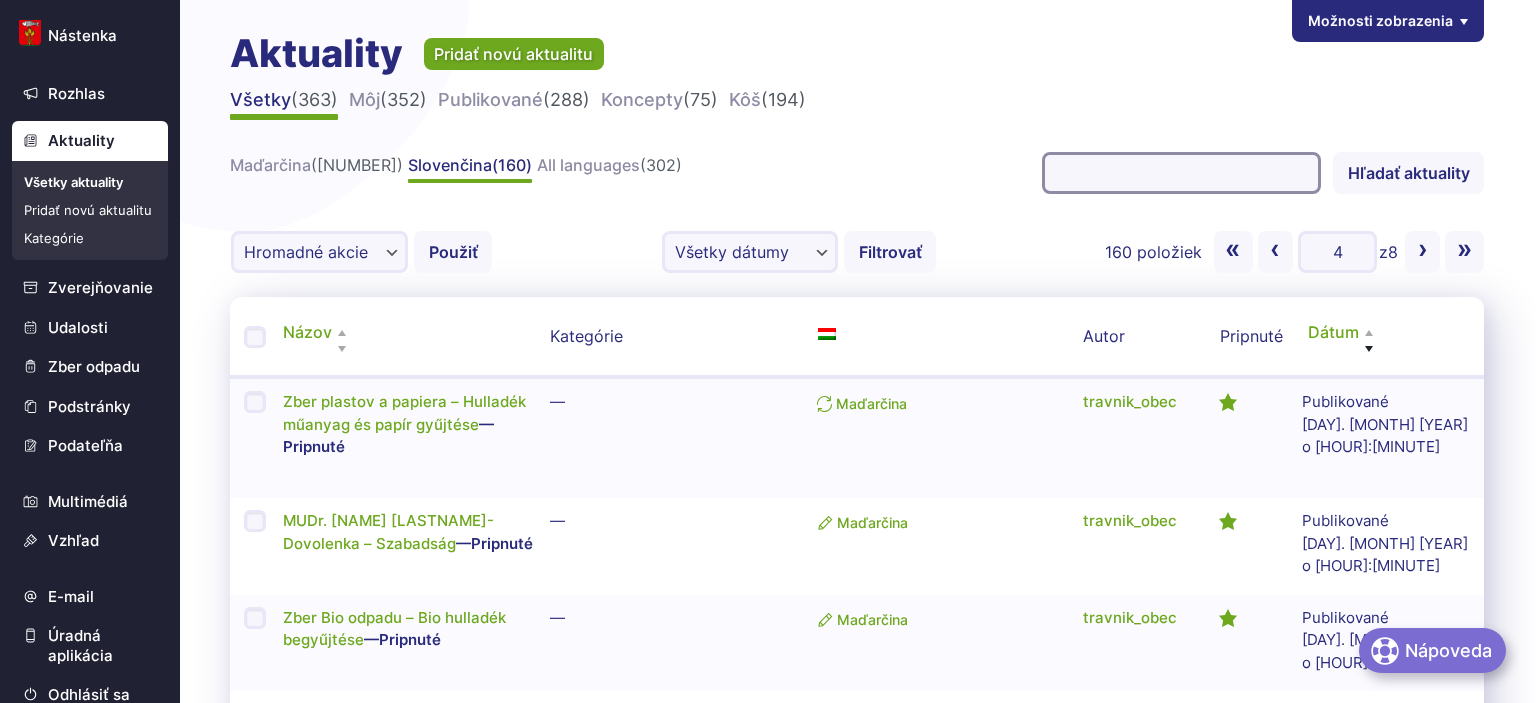 click on "Hľadať aktuality:" at bounding box center [1181, 173] 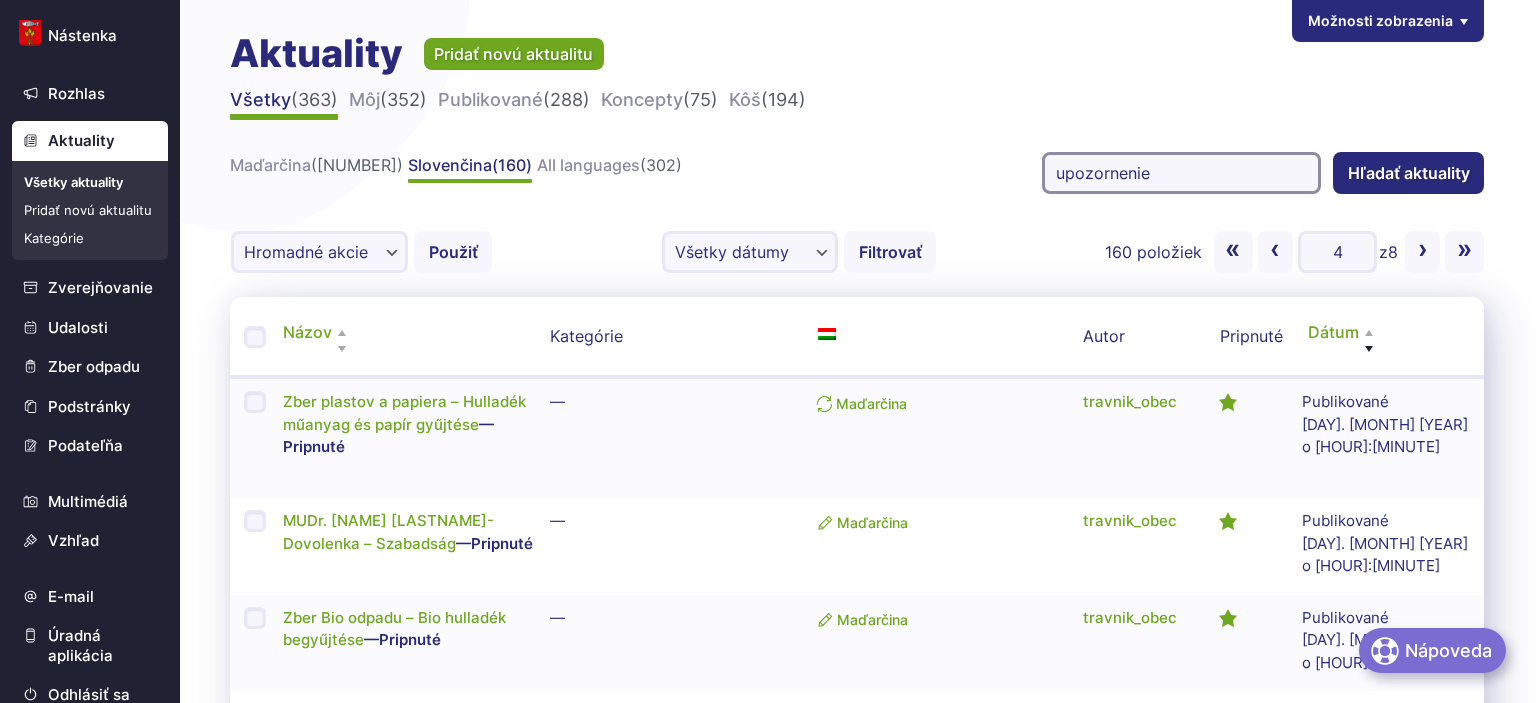 type on "upozornenie" 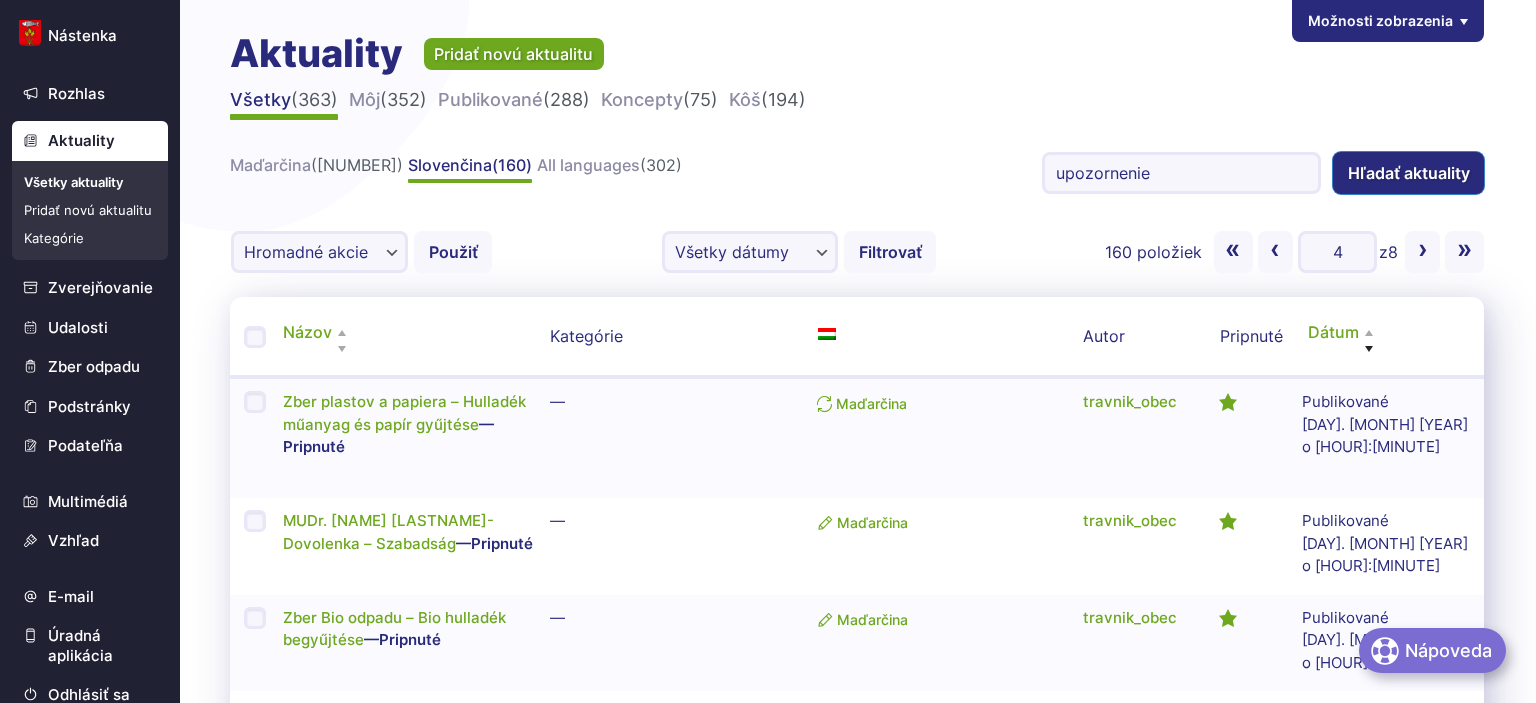 click on "Hľadať aktuality" at bounding box center [1408, 173] 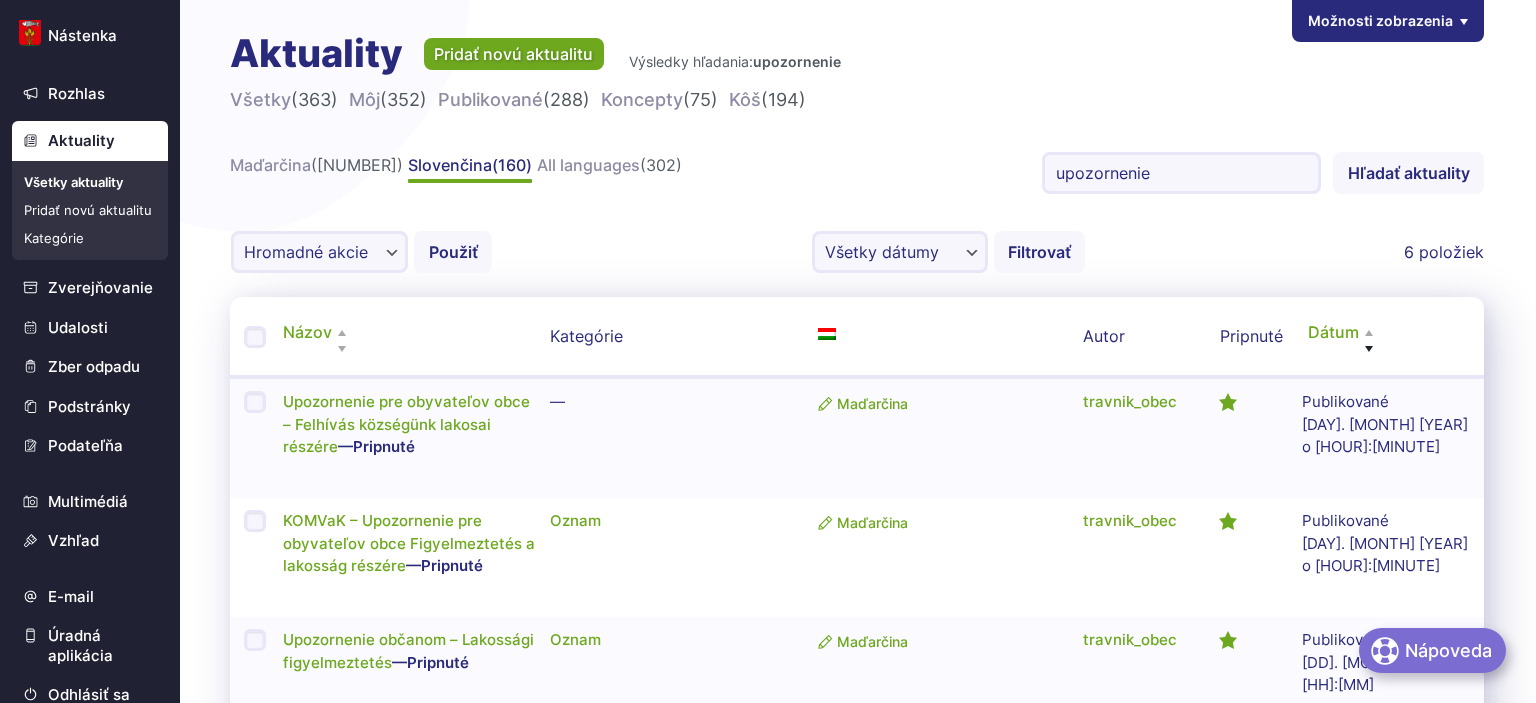 scroll, scrollTop: 0, scrollLeft: 0, axis: both 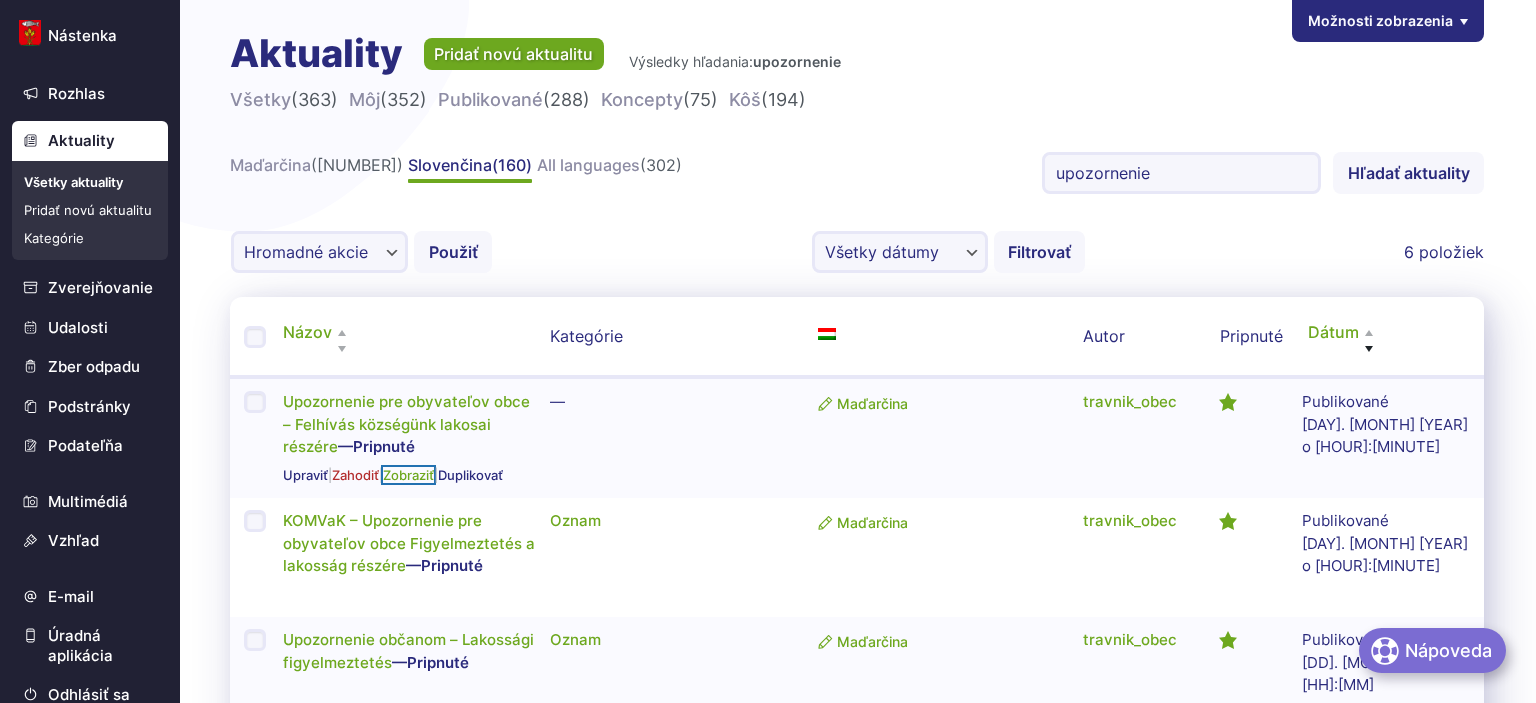 click on "Zobraziť" at bounding box center (408, 475) 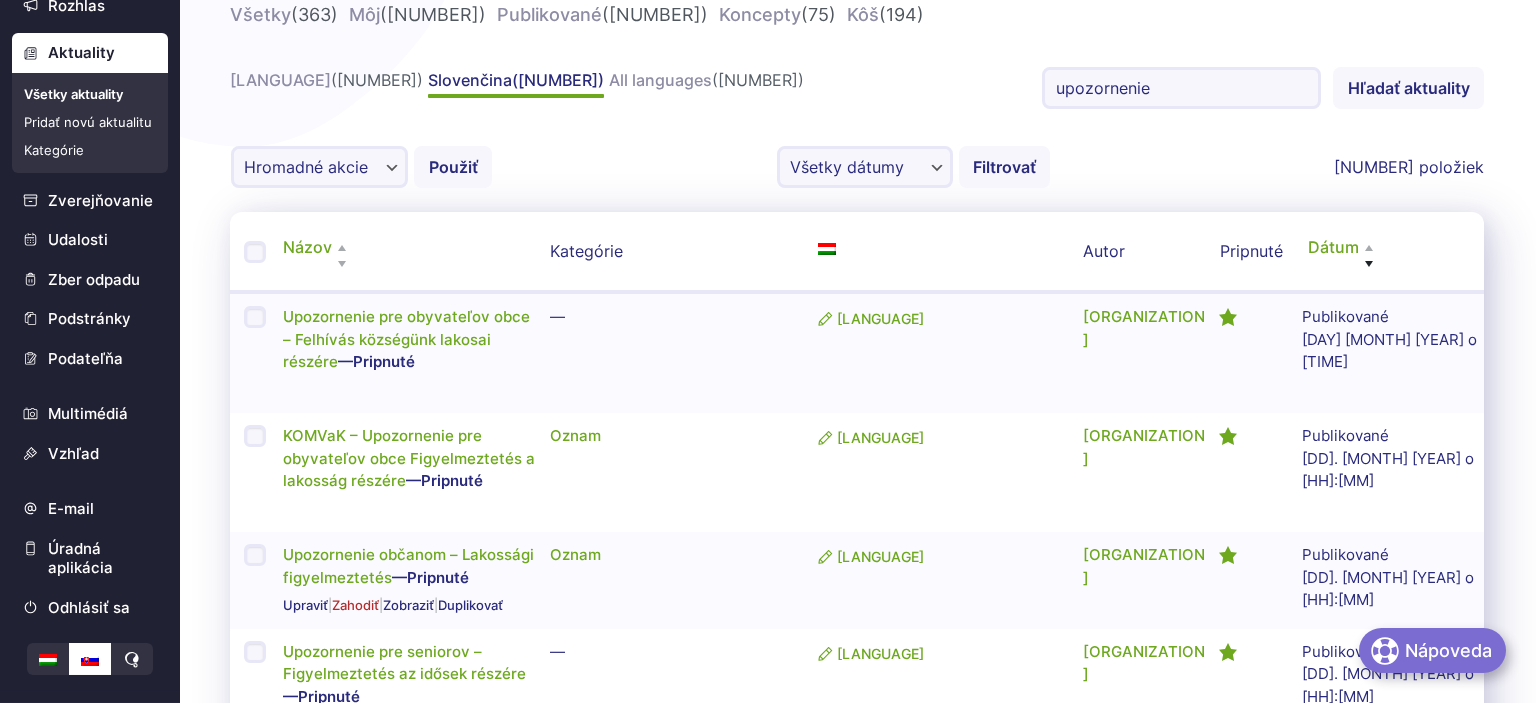 scroll, scrollTop: 211, scrollLeft: 0, axis: vertical 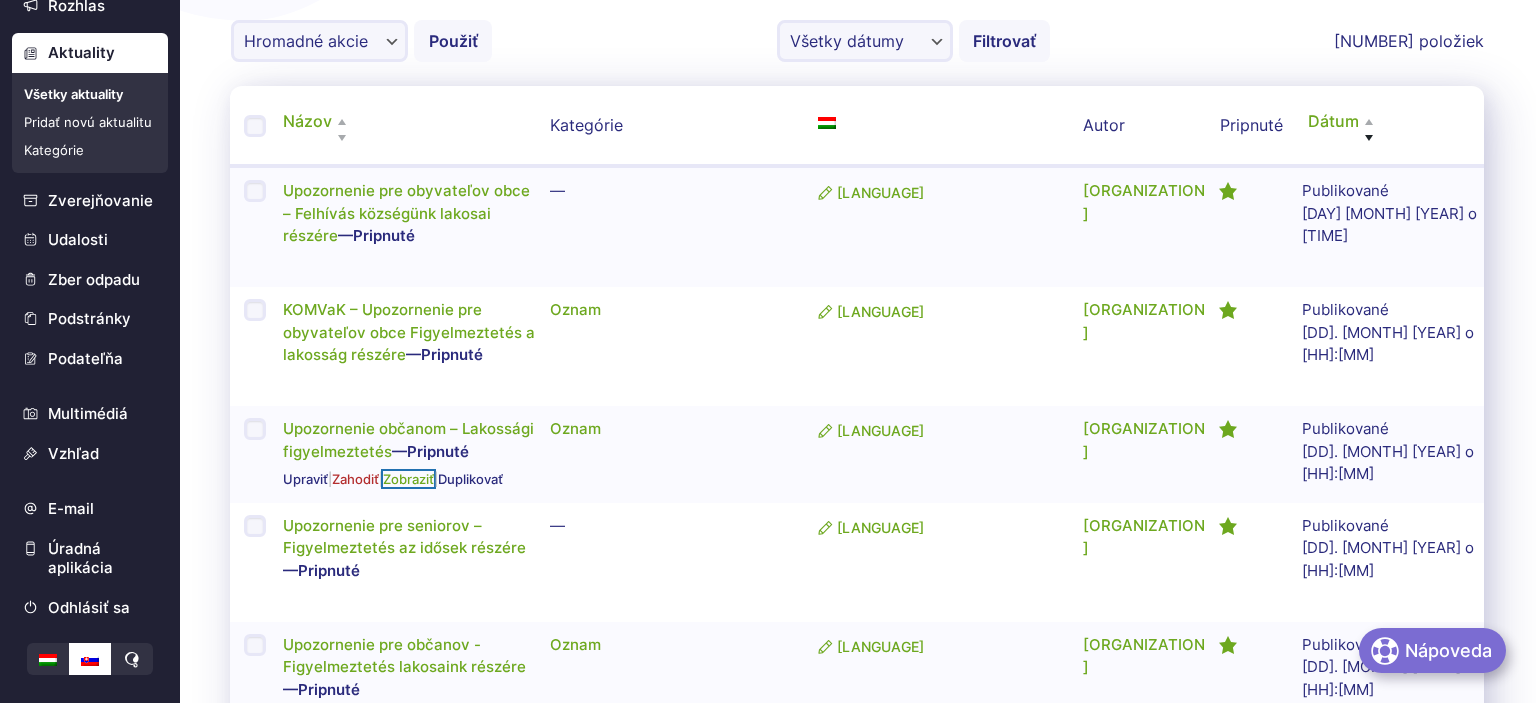 click on "Zobraziť" at bounding box center (408, 479) 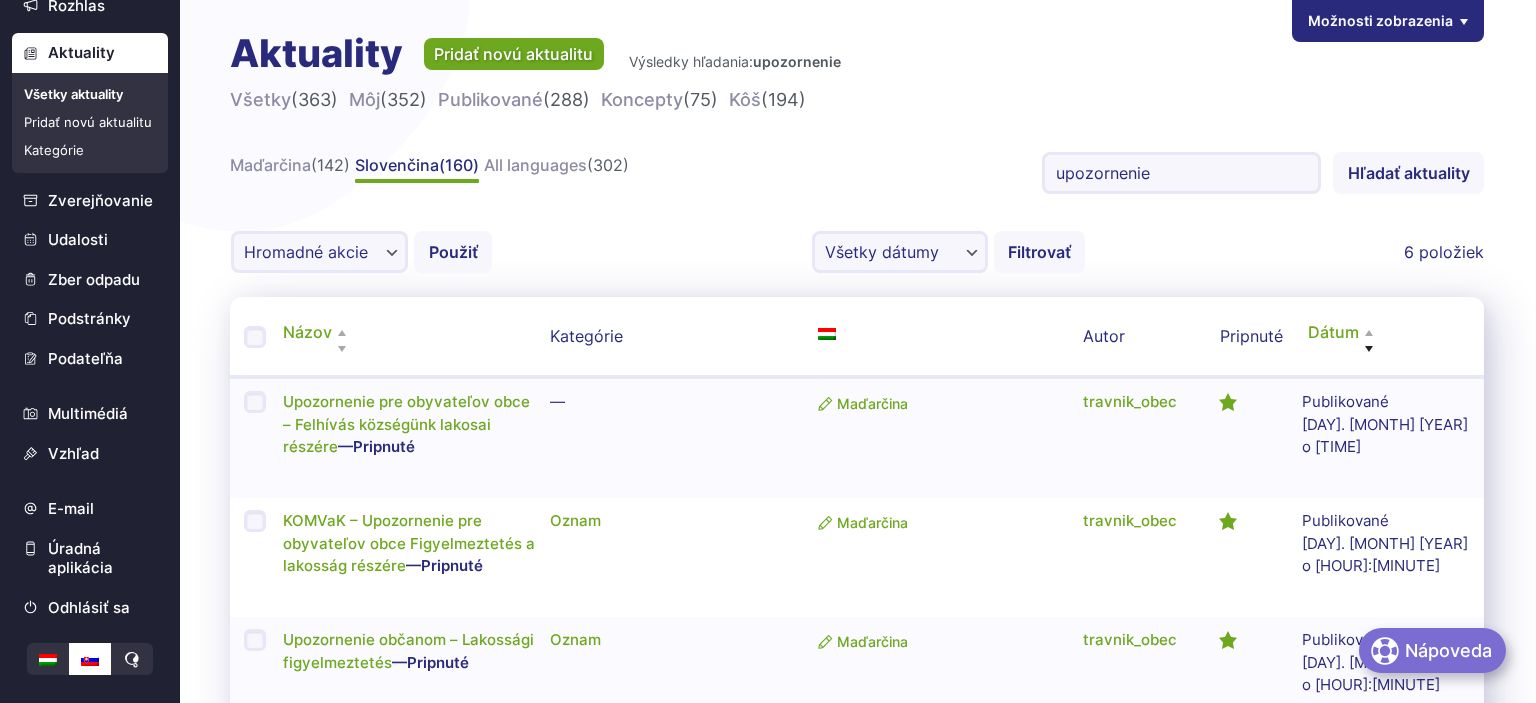 scroll, scrollTop: 211, scrollLeft: 0, axis: vertical 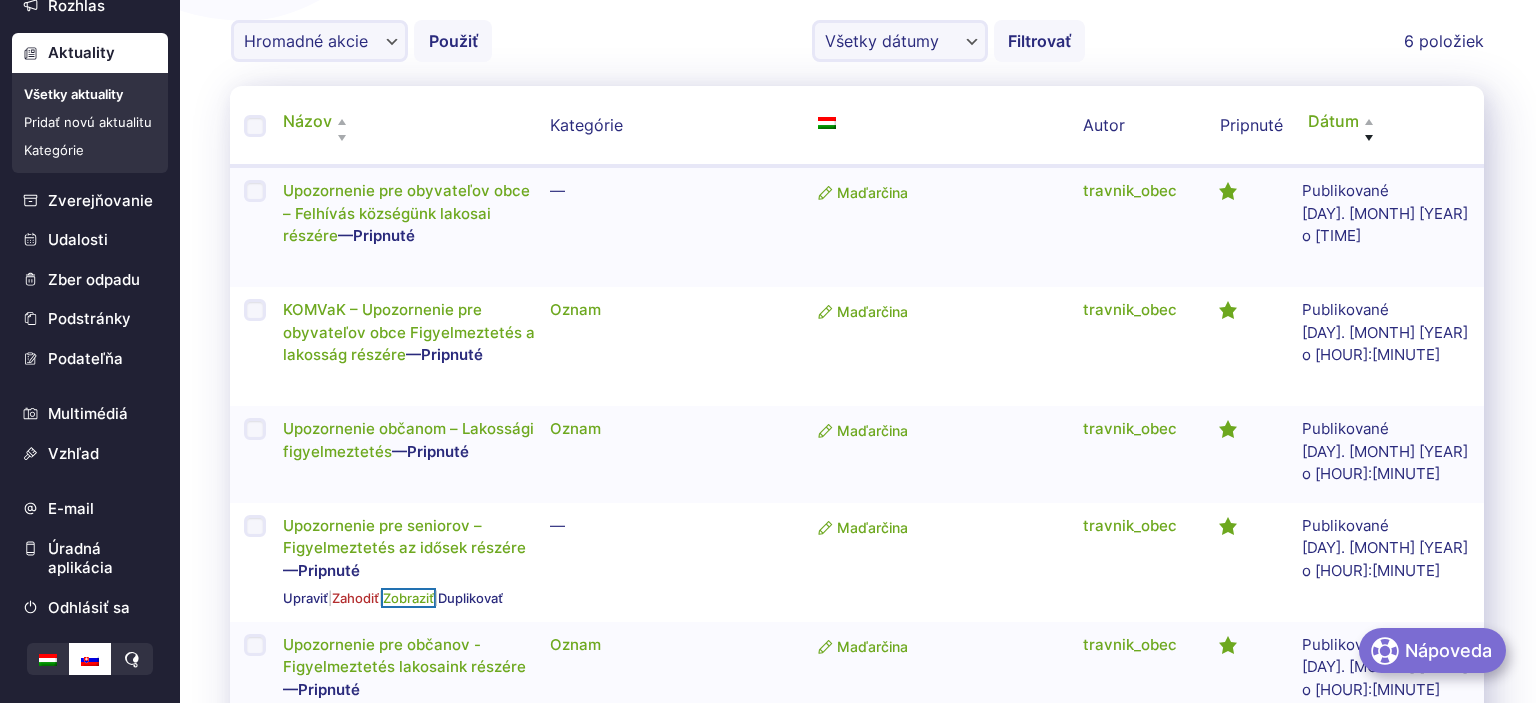 click on "Zobraziť" at bounding box center (408, 598) 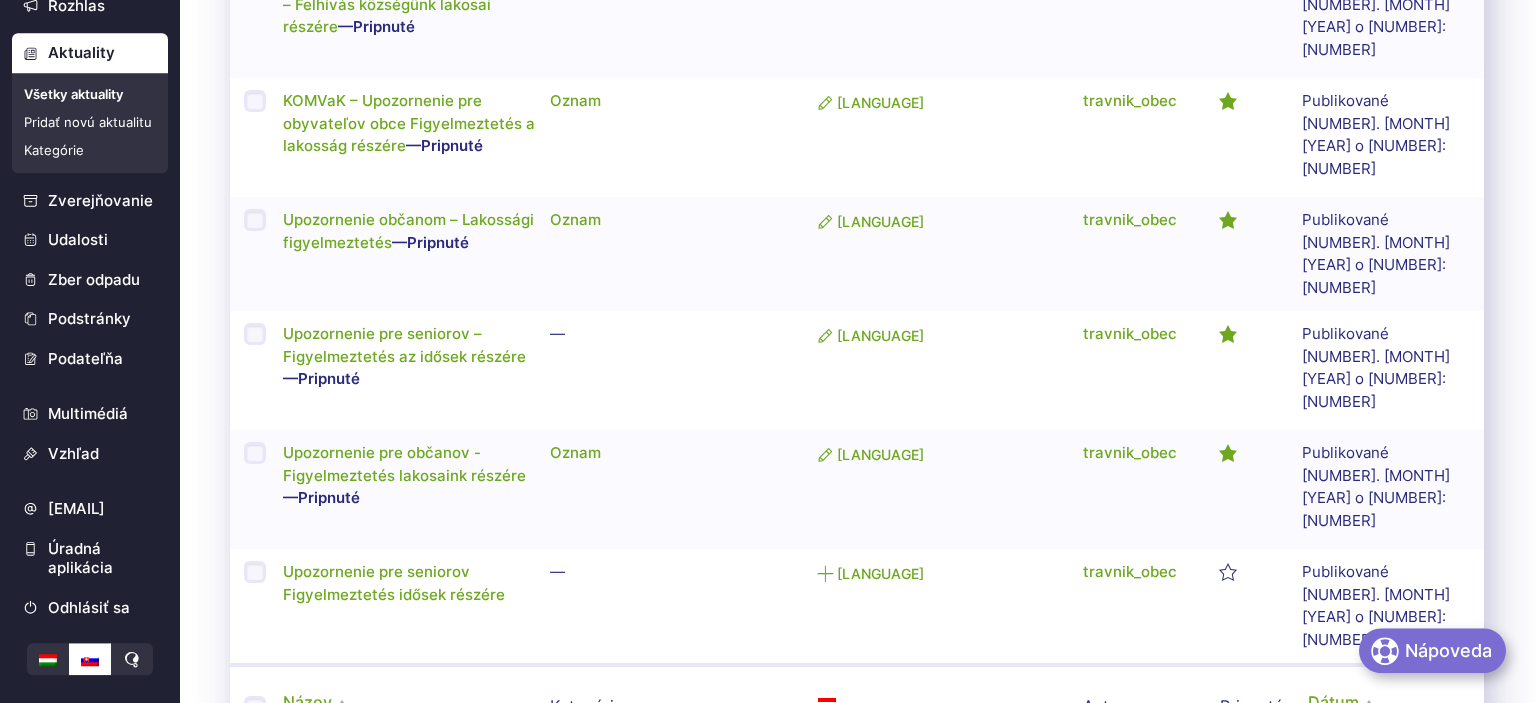 scroll, scrollTop: 422, scrollLeft: 0, axis: vertical 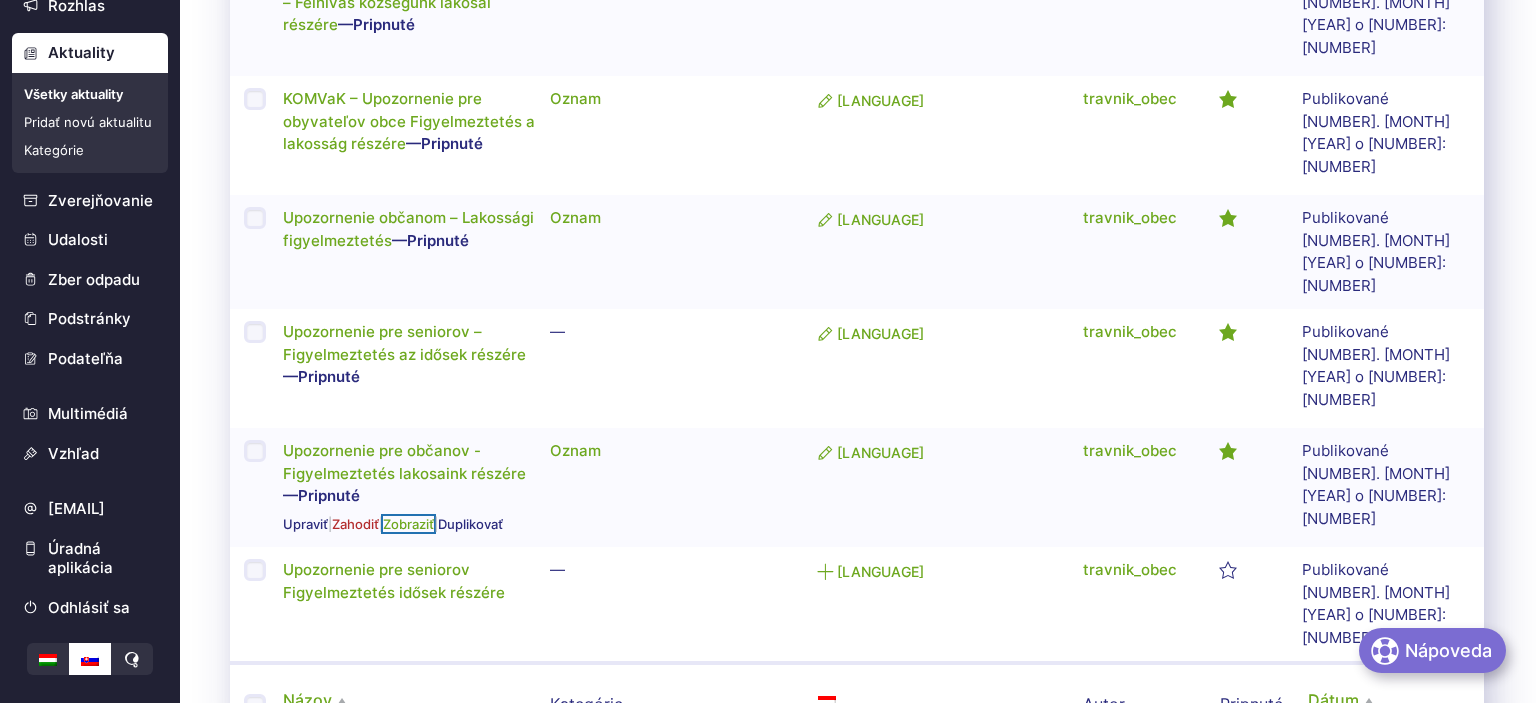 click on "Zobraziť" at bounding box center (408, 524) 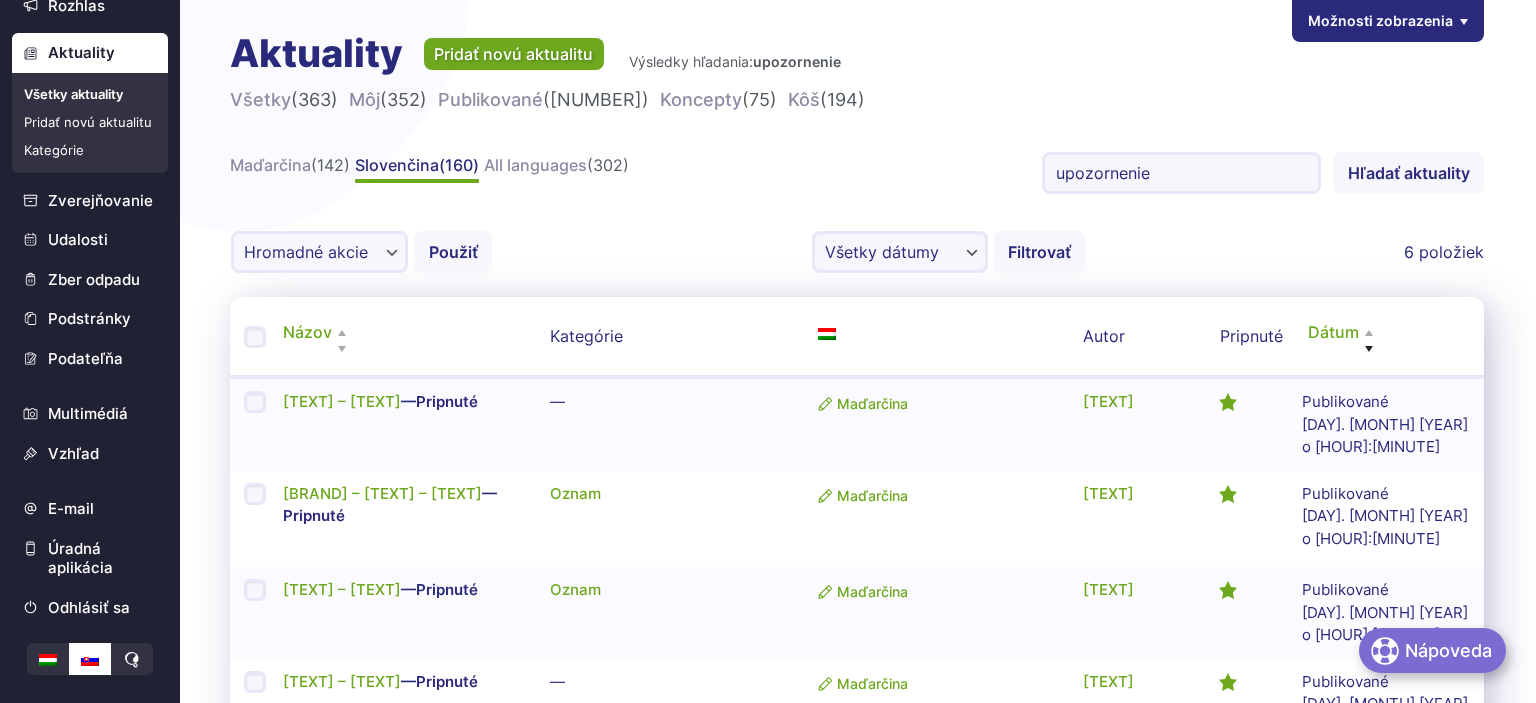 scroll, scrollTop: 422, scrollLeft: 0, axis: vertical 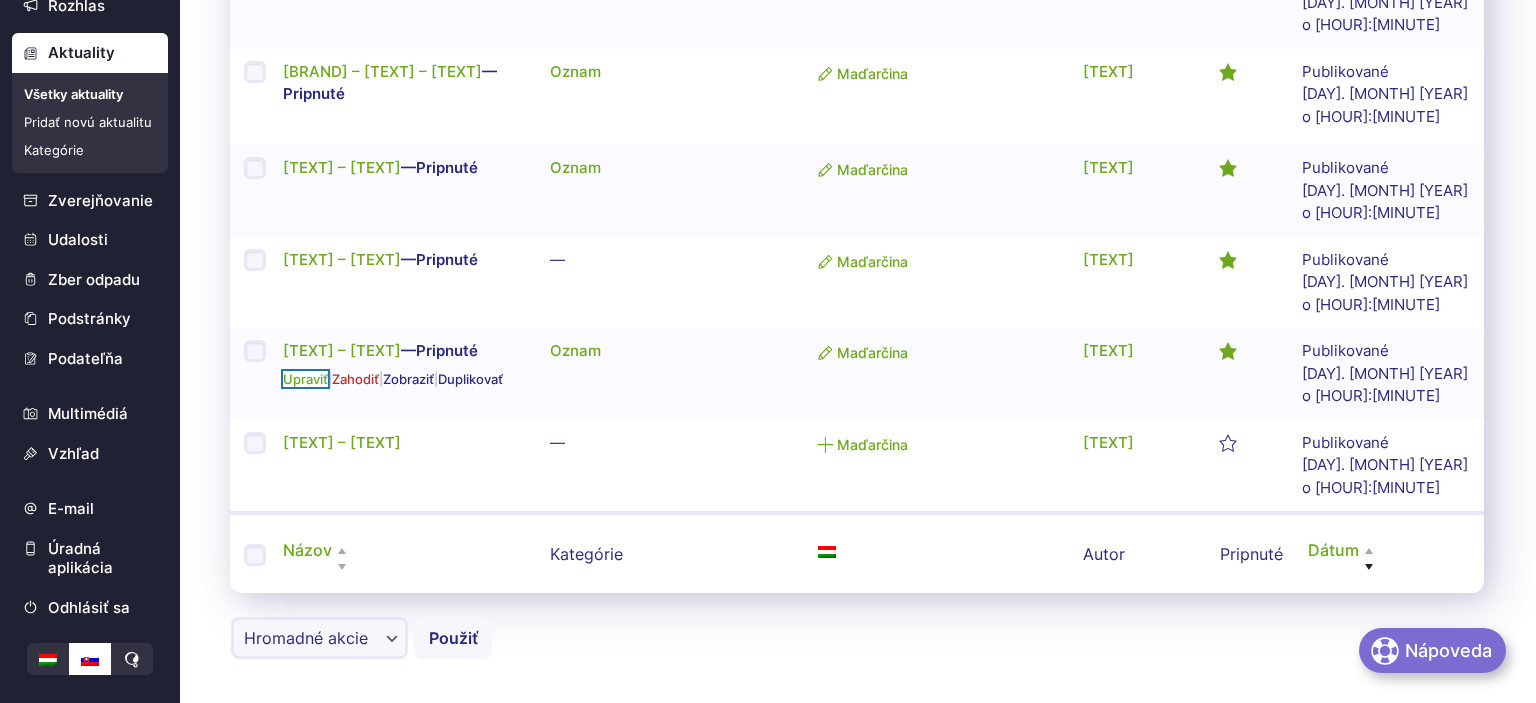 click on "Upraviť" at bounding box center [305, 379] 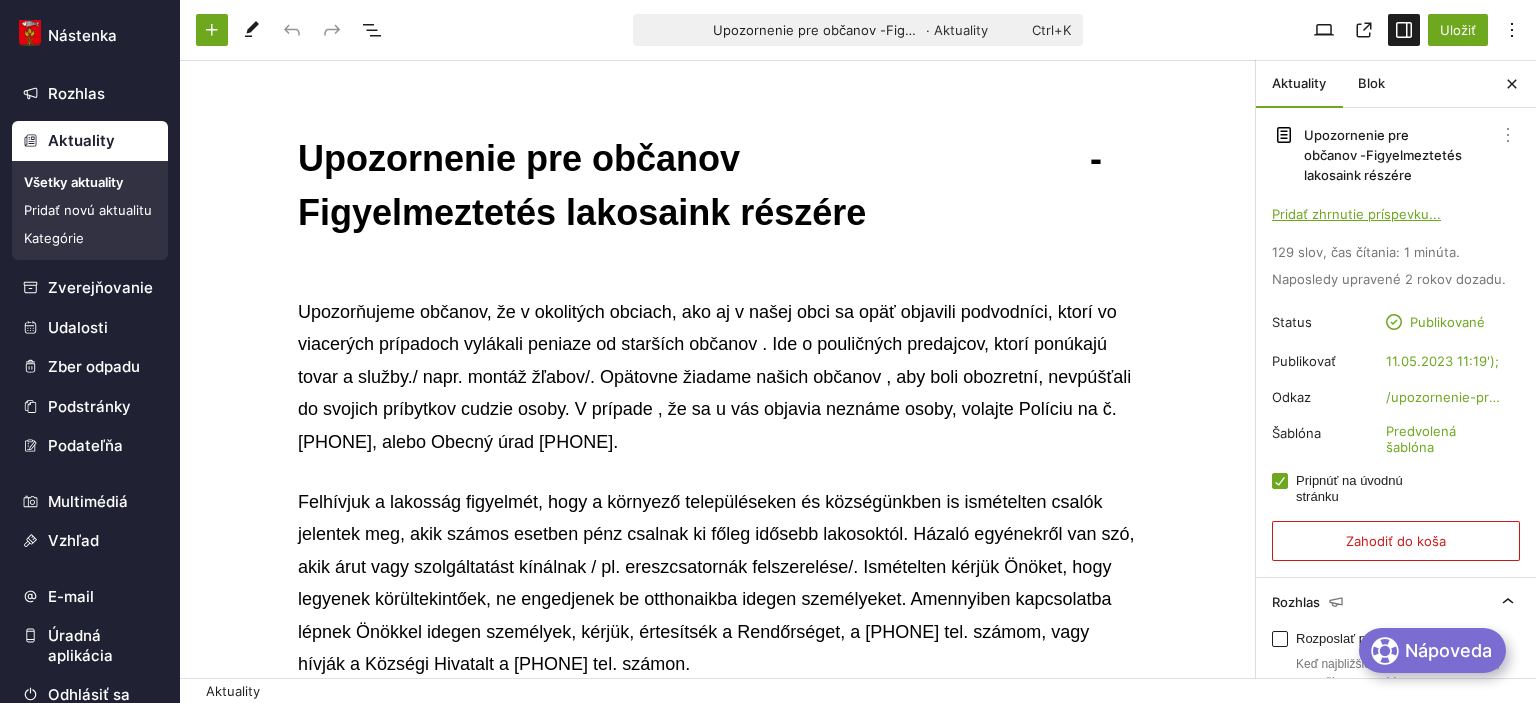 scroll, scrollTop: 0, scrollLeft: 0, axis: both 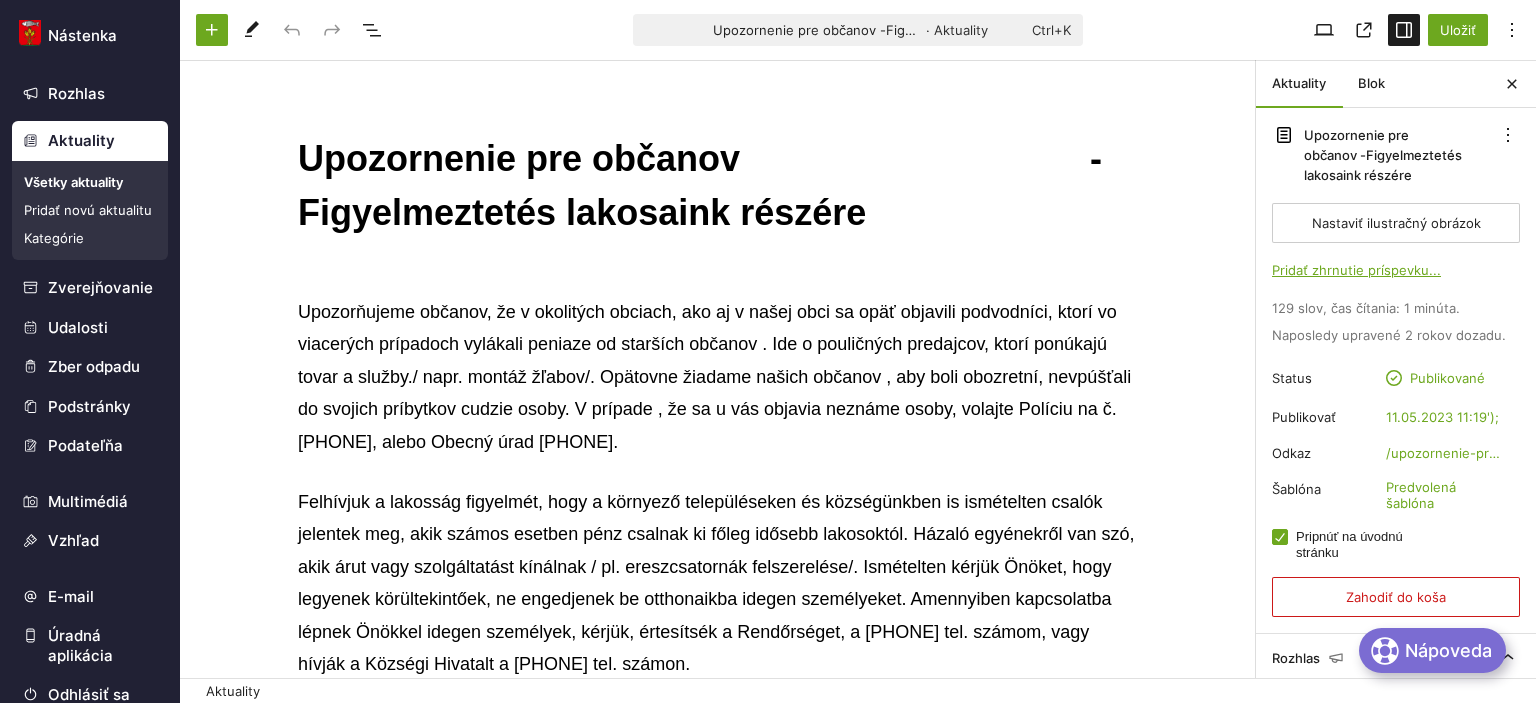 click on "Upozorňujeme občanov, že v okolitých obciach, ako aj v našej obci sa opäť objavili podvodníci, ktorí vo viacerých prípadoch vylákali peniaze od starších občanov . Ide o pouličných predajcov, ktorí ponúkajú tovar a služby./ napr. montáž žľabov/. Opätovne žiadame našich občanov , aby boli obozretní, nevpúšťali do svojich príbytkov cudzie osoby. V prípade , že sa u vás objavia neznáme osoby, volajte Políciu na č. [PHONE], alebo Obecný úrad [PHONE]." at bounding box center (718, 377) 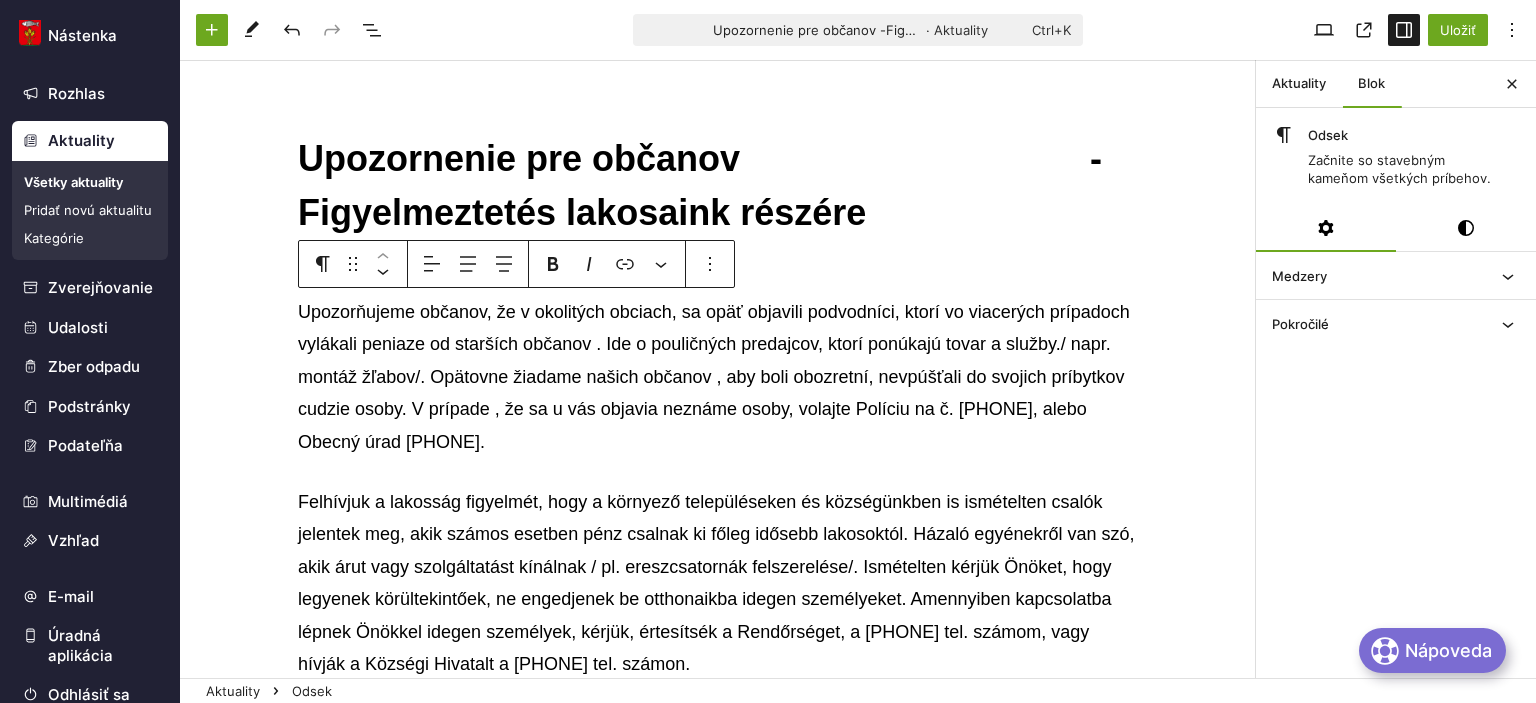 click on "Upozorňujeme občanov, že v okolitých obciach, sa opäť objavili podvodníci, ktorí vo viacerých prípadoch vylákali peniaze od starších občanov . Ide o pouličných predajcov, ktorí ponúkajú tovar a služby./ napr. montáž žľabov/. Opätovne žiadame našich občanov , aby boli obozretní, nevpúšťali do svojich príbytkov cudzie osoby. V prípade , že sa u vás objavia neznáme osoby, volajte Políciu na č. [PHONE], alebo Obecný úrad [PHONE]." at bounding box center (718, 377) 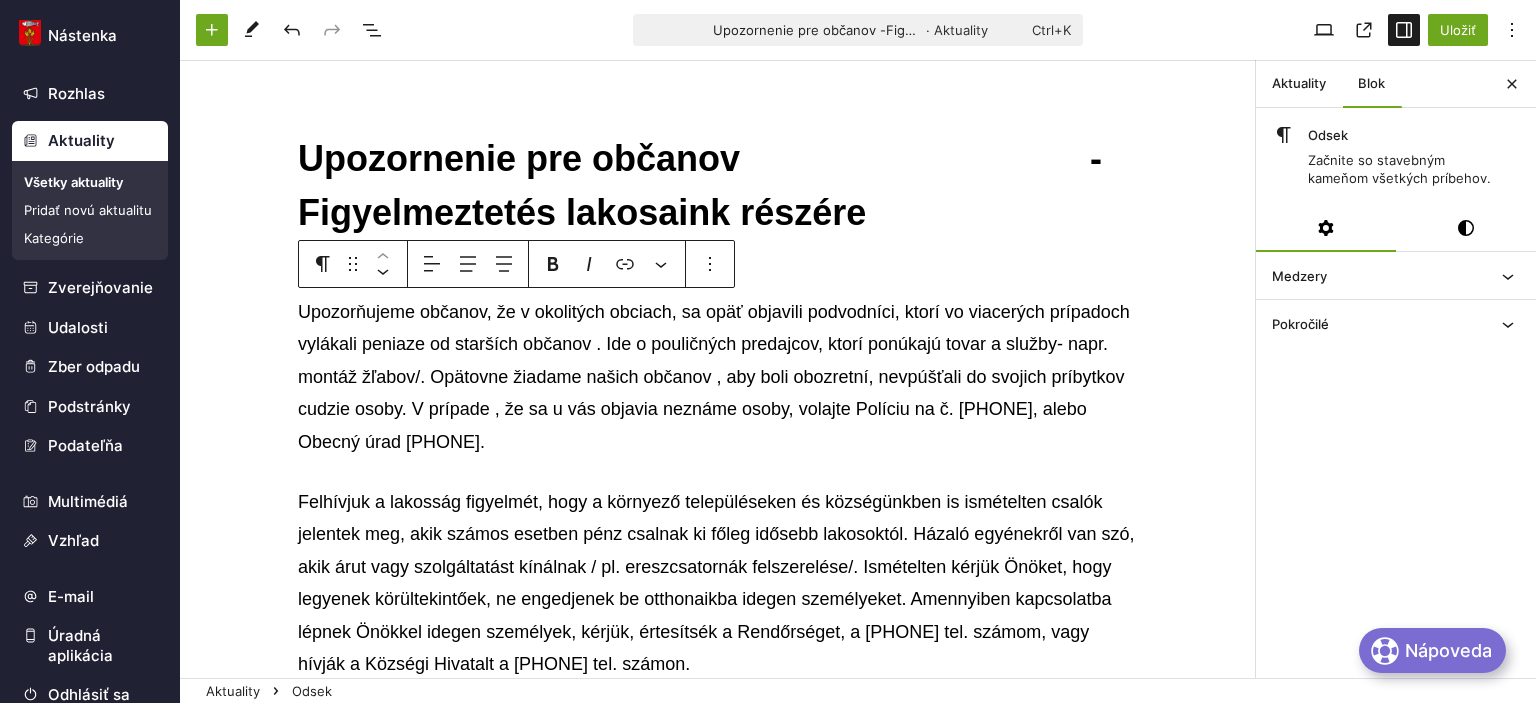 click on "Upozorňujeme občanov, že v okolitých obciach, sa opäť objavili podvodníci, ktorí vo viacerých prípadoch vylákali peniaze od starších občanov . Ide o pouličných predajcov, ktorí ponúkajú tovar a služby- napr. montáž žľabov/. Opätovne žiadame našich občanov , aby boli obozretní, nevpúšťali do svojich príbytkov cudzie osoby. V prípade , že sa u vás objavia neznáme osoby, volajte Políciu na č. [PHONE], alebo Obecný úrad [PHONE]." at bounding box center (718, 377) 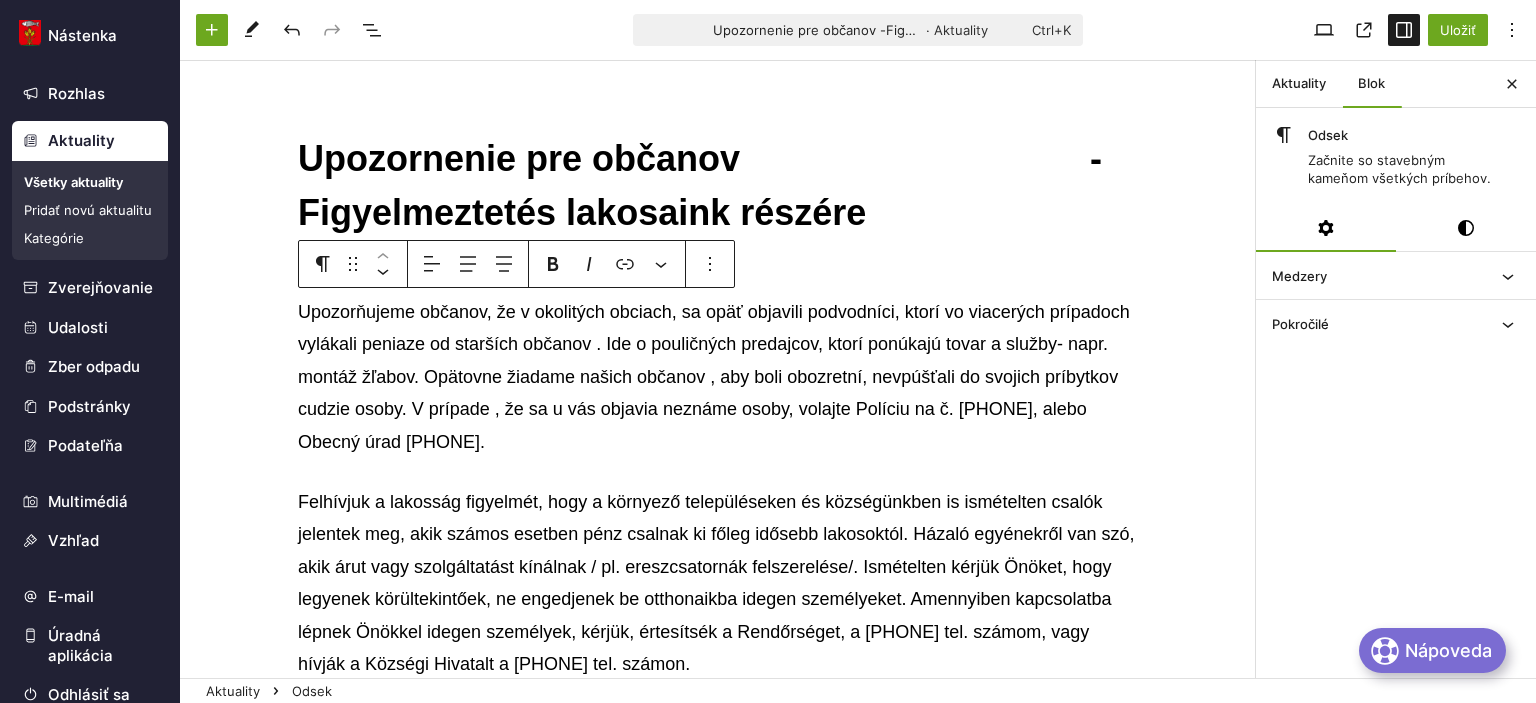 click on "Upozorňujeme občanov, že v okolitých obciach, sa opäť objavili podvodníci, ktorí vo viacerých prípadoch vylákali peniaze od starších občanov . Ide o pouličných predajcov, ktorí ponúkajú tovar a služby- napr. montáž žľabov. Opätovne žiadame našich občanov , aby boli obozretní, nevpúšťali do svojich príbytkov cudzie osoby. V prípade , že sa u vás objavia neznáme osoby, volajte Políciu na č. [PHONE], alebo Obecný úrad [PHONE]." at bounding box center (718, 377) 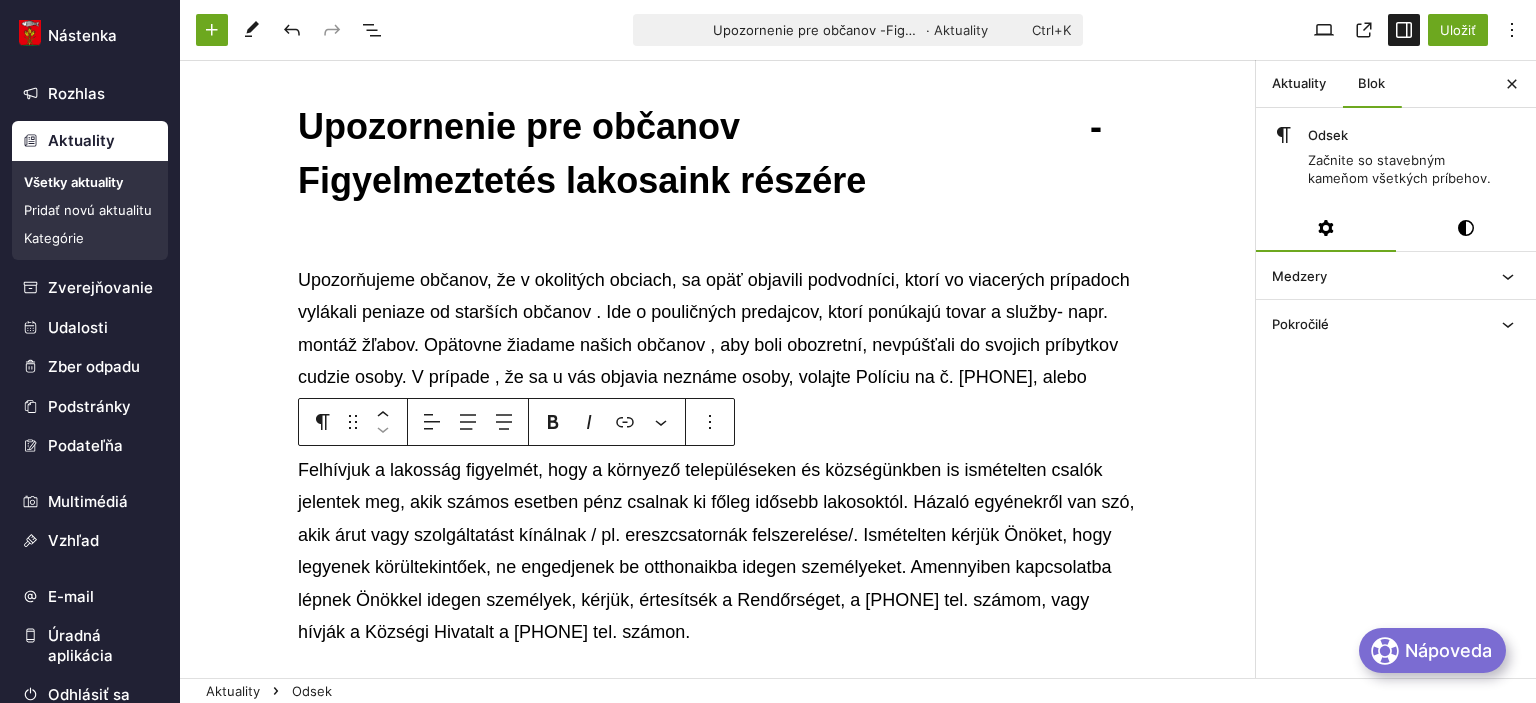 click on "Felhívjuk a lakosság figyelmét, hogy a környező településeken és községünkben is ismételten csalók jelentek meg, akik számos esetben pénz csalnak ki főleg idősebb lakosoktól. Házaló egyénekről van szó, akik árut vagy szolgáltatást kínálnak / pl. ereszcsatornák felszerelése/. Ismételten kérjük Önöket, hogy legyenek körültekintőek, ne engedjenek be otthonaikba idegen személyeket. Amennyiben kapcsolatba lépnek Önökkel idegen személyek, kérjük, értesítsék a Rendőrséget, a [PHONE] tel. számom, vagy hívják a Községi Hivatalt a [PHONE] tel. számon." at bounding box center [718, 551] 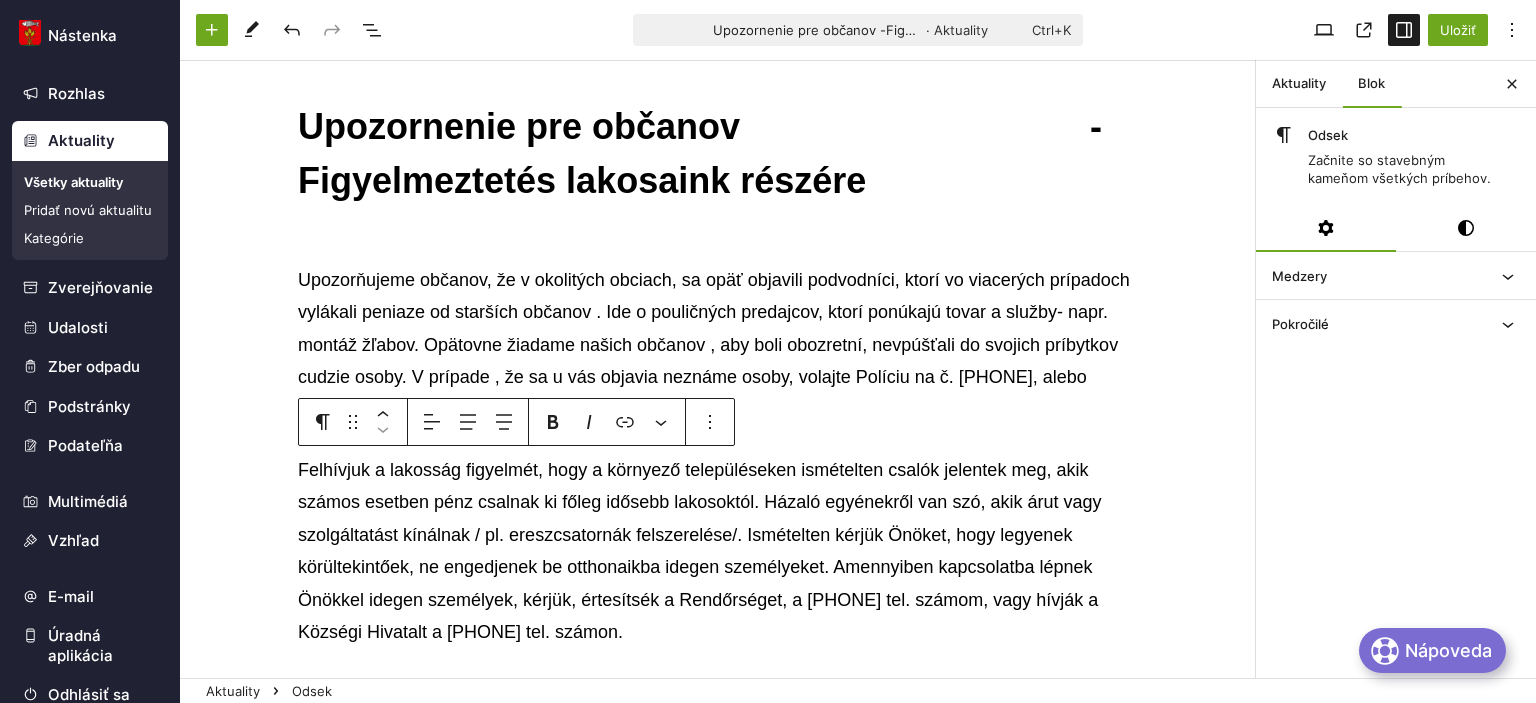 click on "Felhívjuk a lakosság figyelmét, hogy a környező településeken ismételten csalók jelentek meg, akik számos esetben pénz csalnak ki főleg idősebb lakosoktól. Házaló egyénekről van szó, akik árut vagy szolgáltatást kínálnak / pl. ereszcsatornák felszerelése/. Ismételten kérjük Önöket, hogy legyenek körültekintőek, ne engedjenek be otthonaikba idegen személyeket. Amennyiben kapcsolatba lépnek Önökkel idegen személyek, kérjük, értesítsék a Rendőrséget, a [PHONE] tel. számom, vagy hívják a Községi Hivatalt a [PHONE] tel. számon." at bounding box center [718, 551] 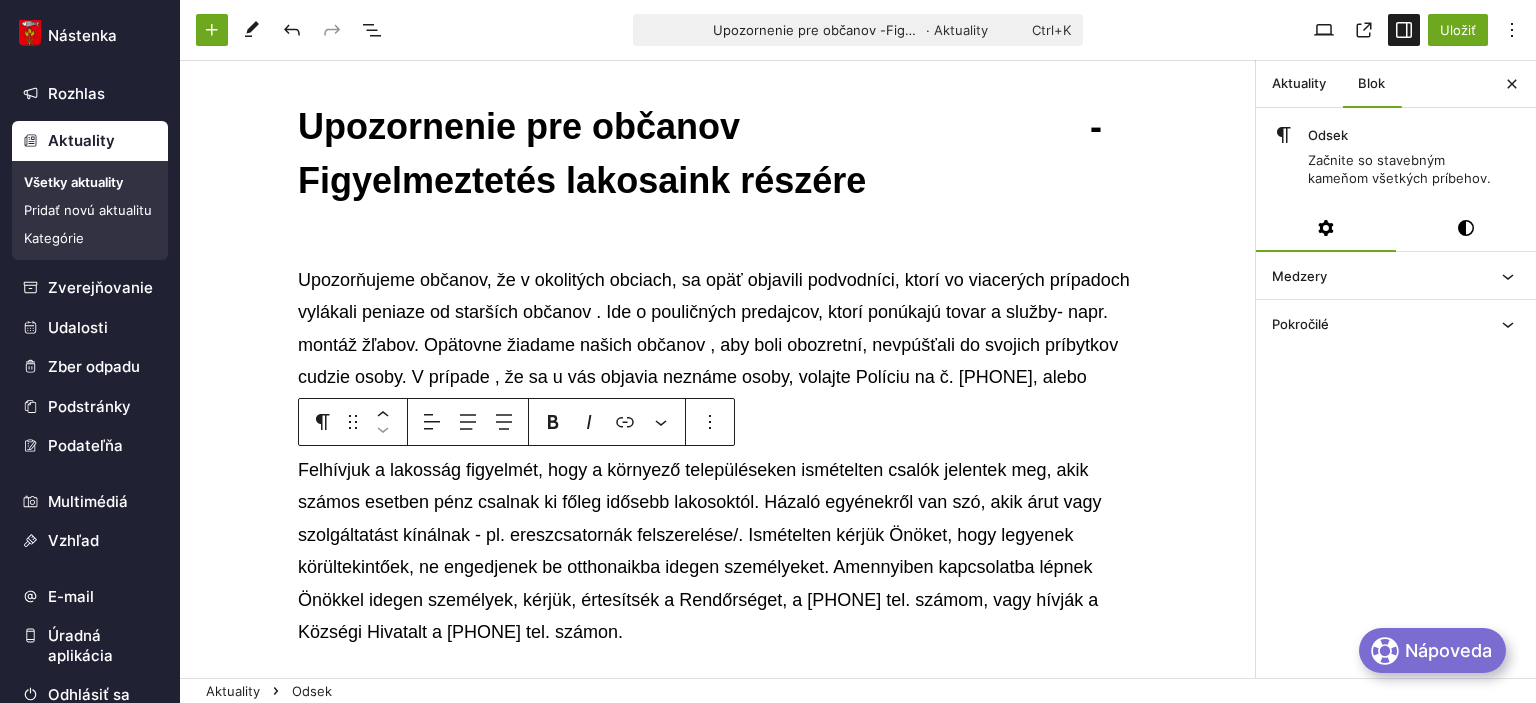 click on "Felhívjuk a lakosság figyelmét, hogy a környező településeken ismételten csalók jelentek meg, akik számos esetben pénz csalnak ki főleg idősebb lakosoktól. Házaló egyénekről van szó, akik árut vagy szolgáltatást kínálnak - pl. ereszcsatornák felszerelése/. Ismételten kérjük Önöket, hogy legyenek körültekintőek, ne engedjenek be otthonaikba idegen személyeket. Amennyiben kapcsolatba lépnek Önökkel idegen személyek, kérjük, értesítsék a Rendőrséget, a [PHONE] tel. számom, vagy hívják a Községi Hivatalt a [PHONE] tel. számon." at bounding box center (718, 551) 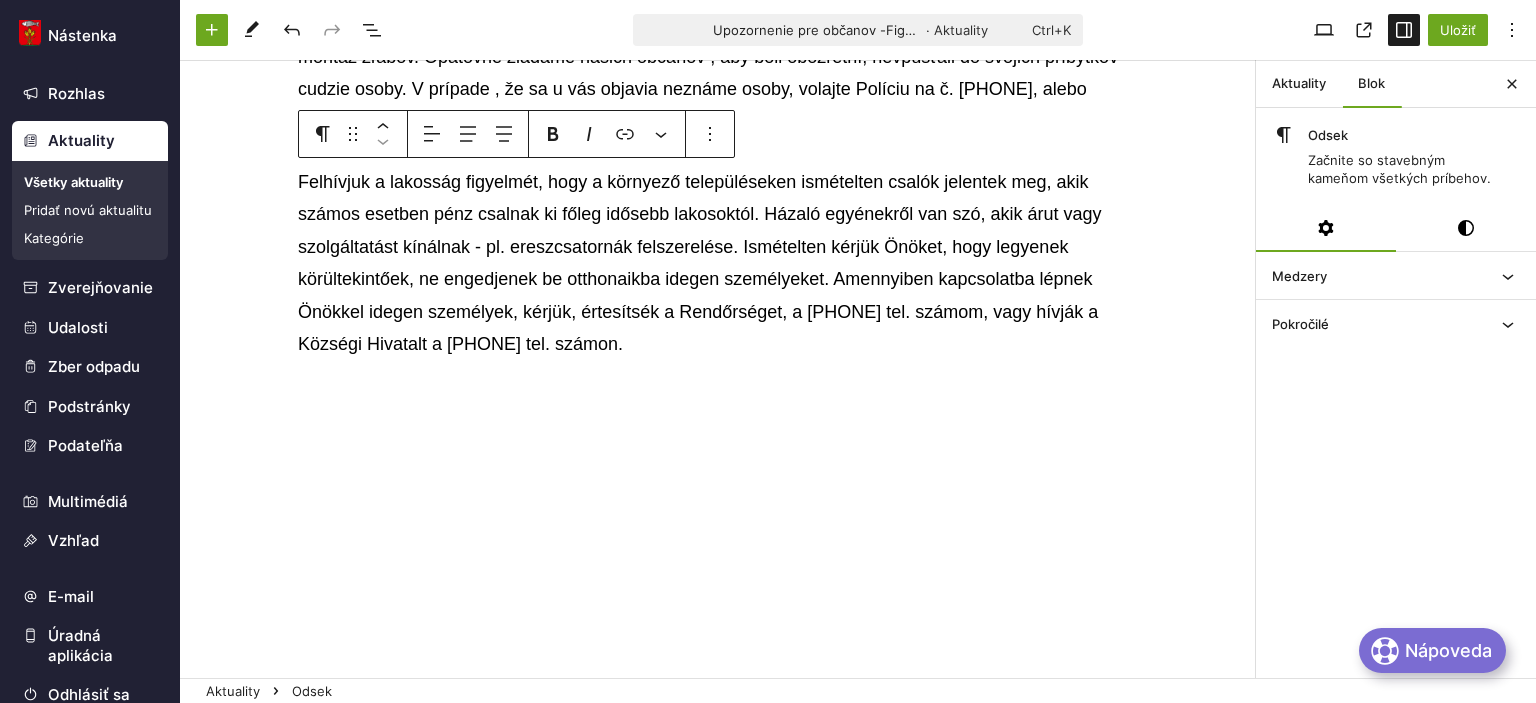 scroll, scrollTop: 0, scrollLeft: 0, axis: both 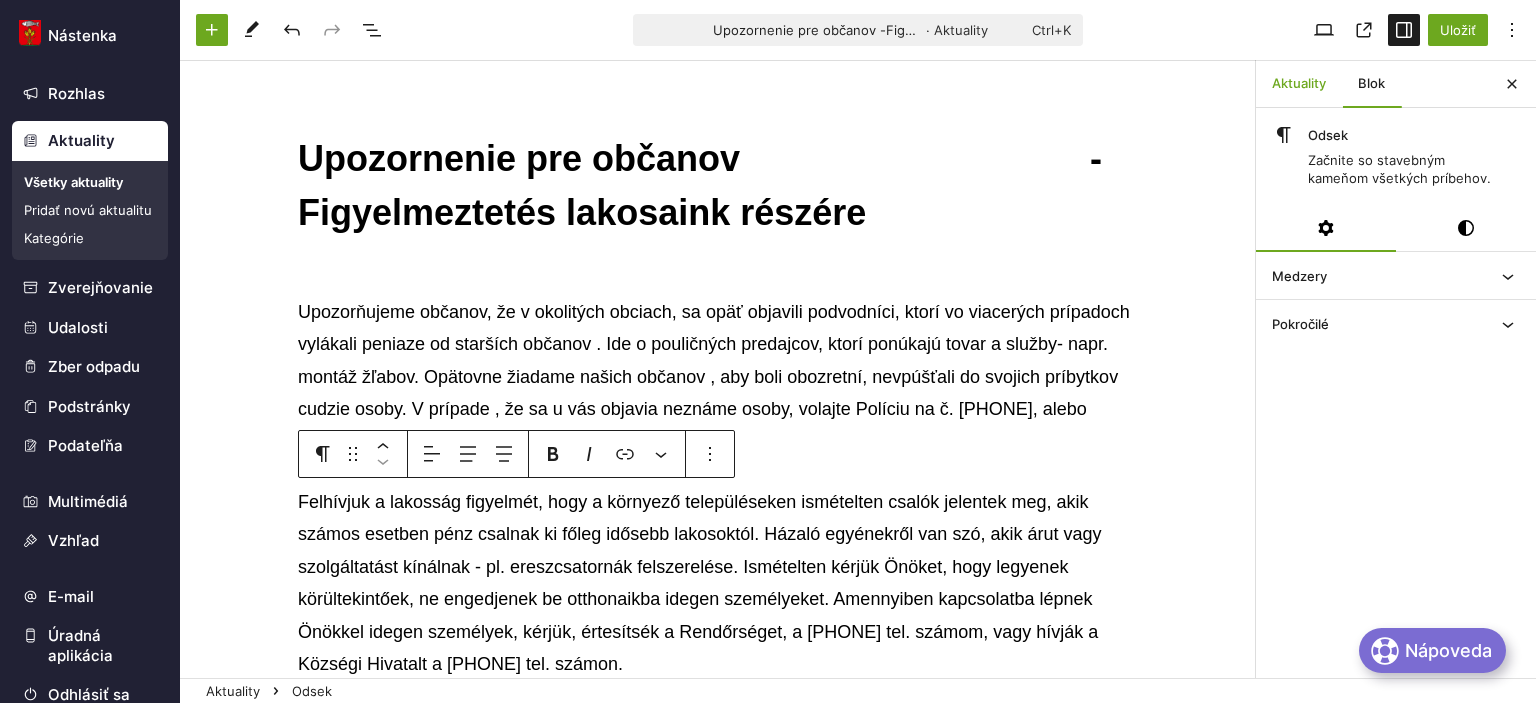 click on "Aktuality" at bounding box center (1299, 84) 